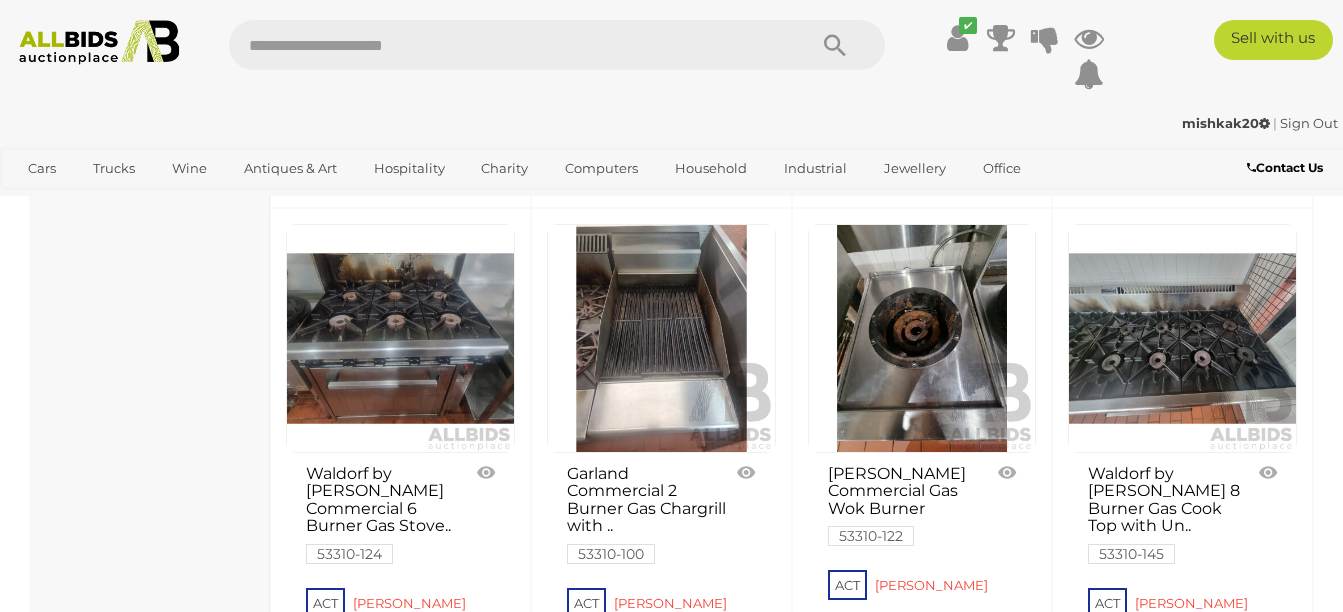 scroll, scrollTop: 5362, scrollLeft: 0, axis: vertical 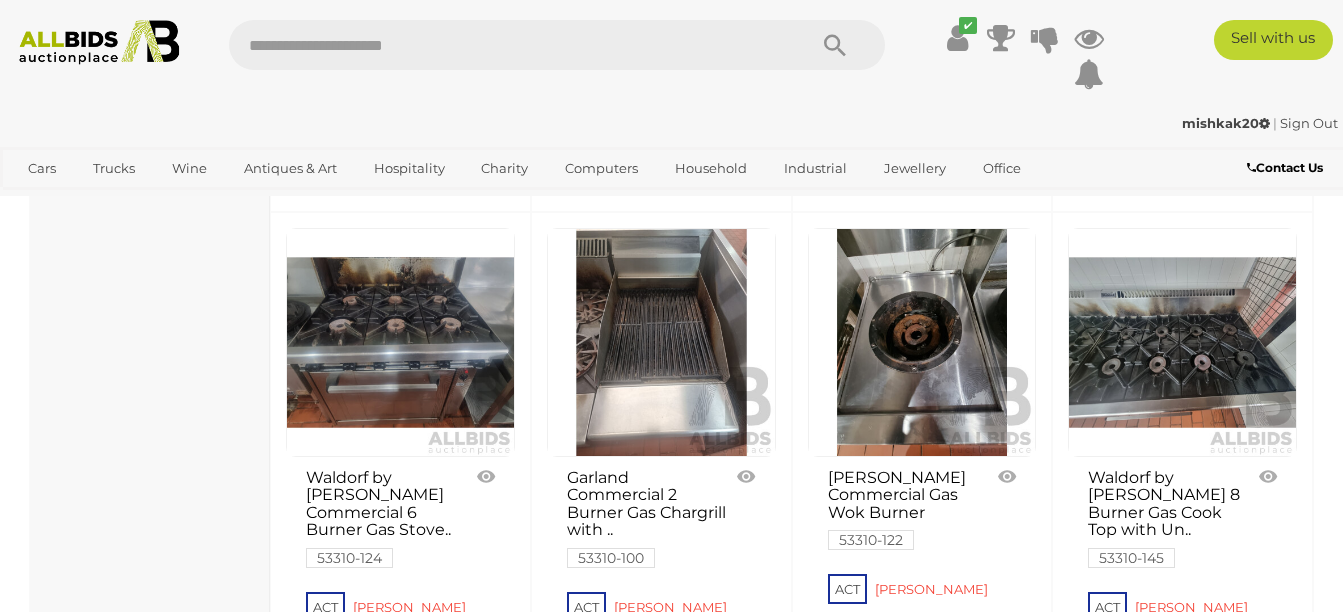 click at bounding box center (1182, 342) 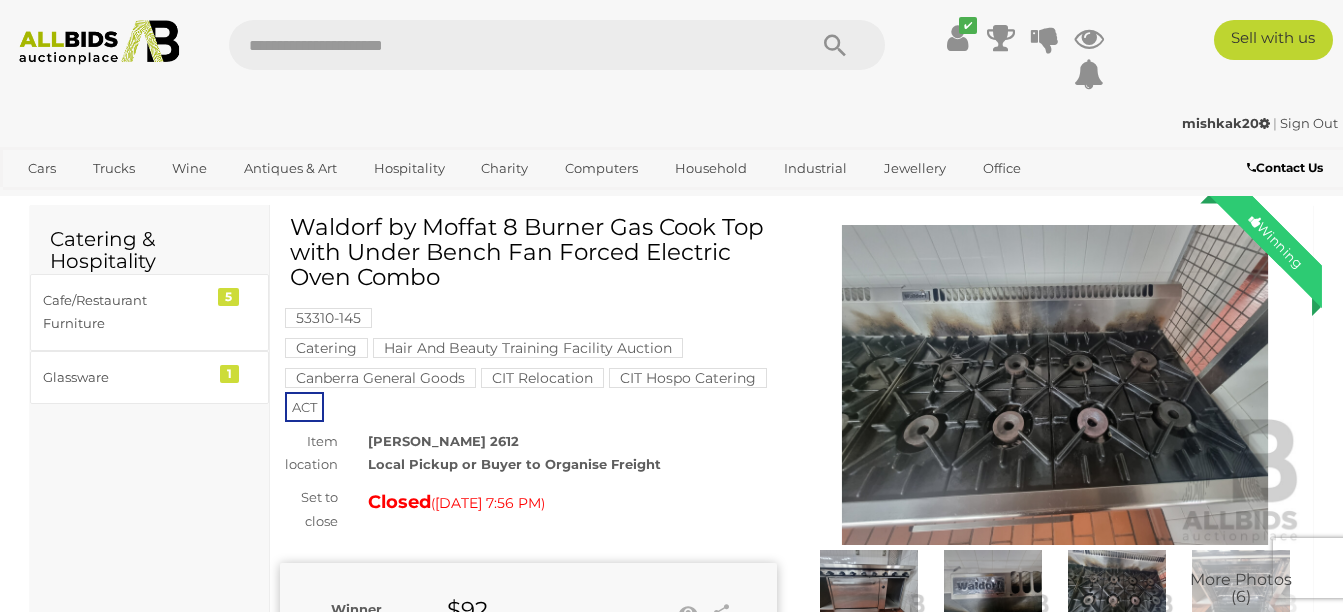 scroll, scrollTop: 5, scrollLeft: 0, axis: vertical 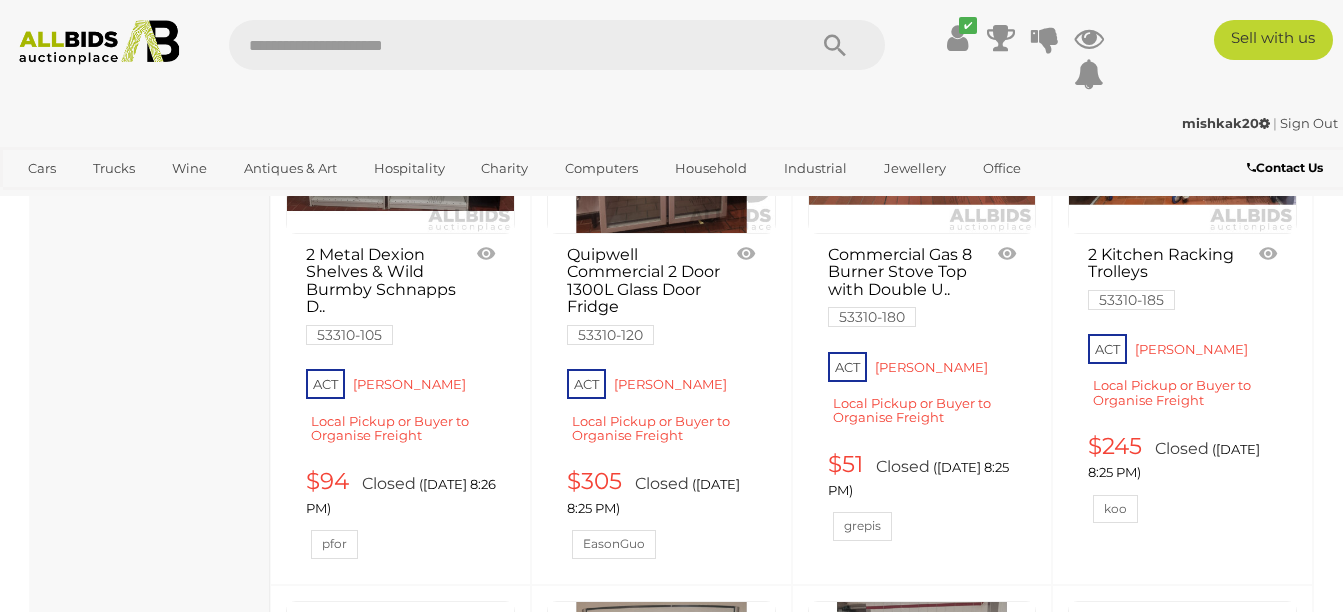 click on "2 Metal Dexion Shelves & Wild Burmby Schnapps D..
53310-105
ACT Reid  $94 Closed pfor" at bounding box center [400, 287] 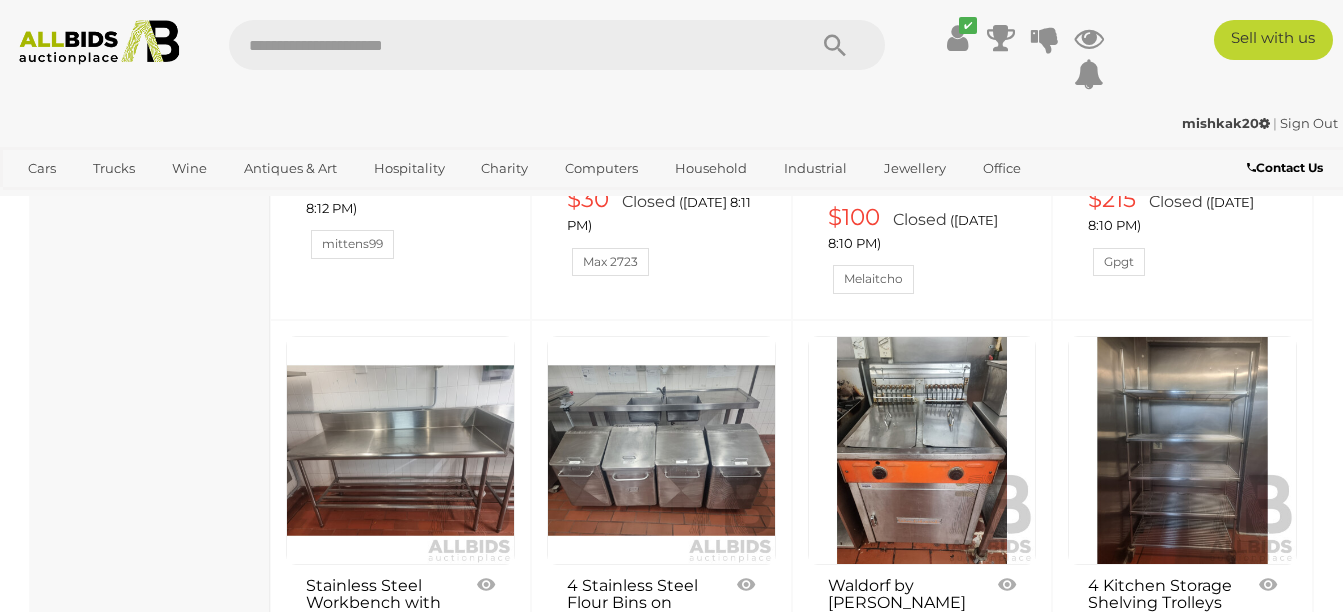 scroll, scrollTop: 3513, scrollLeft: 0, axis: vertical 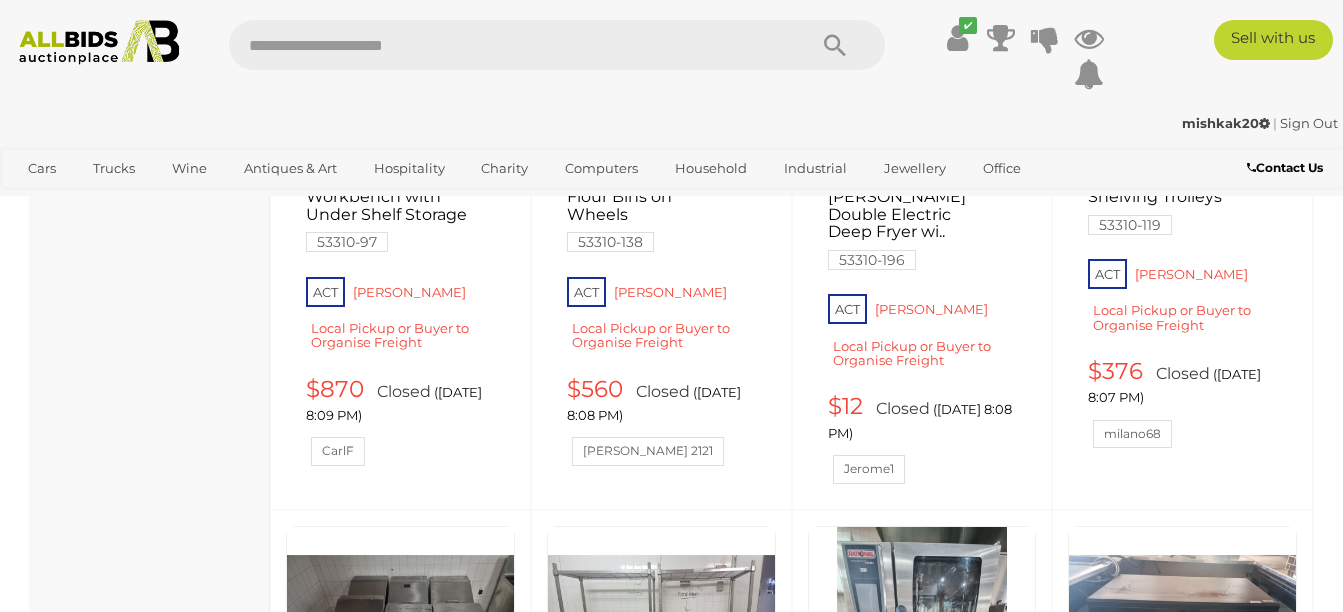 click on "Stainless Steel Workbench with Under Shelf Storage
53310-97
ACT Reid  $870 Closed CarlF" at bounding box center [400, 212] 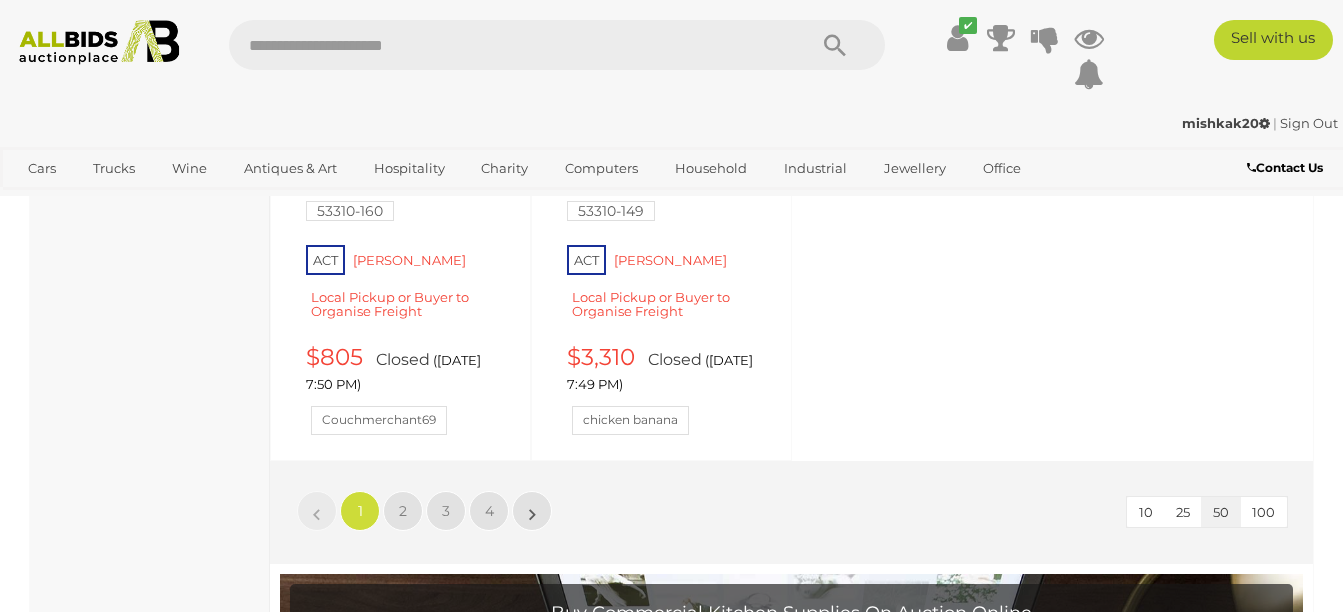 scroll, scrollTop: 8073, scrollLeft: 0, axis: vertical 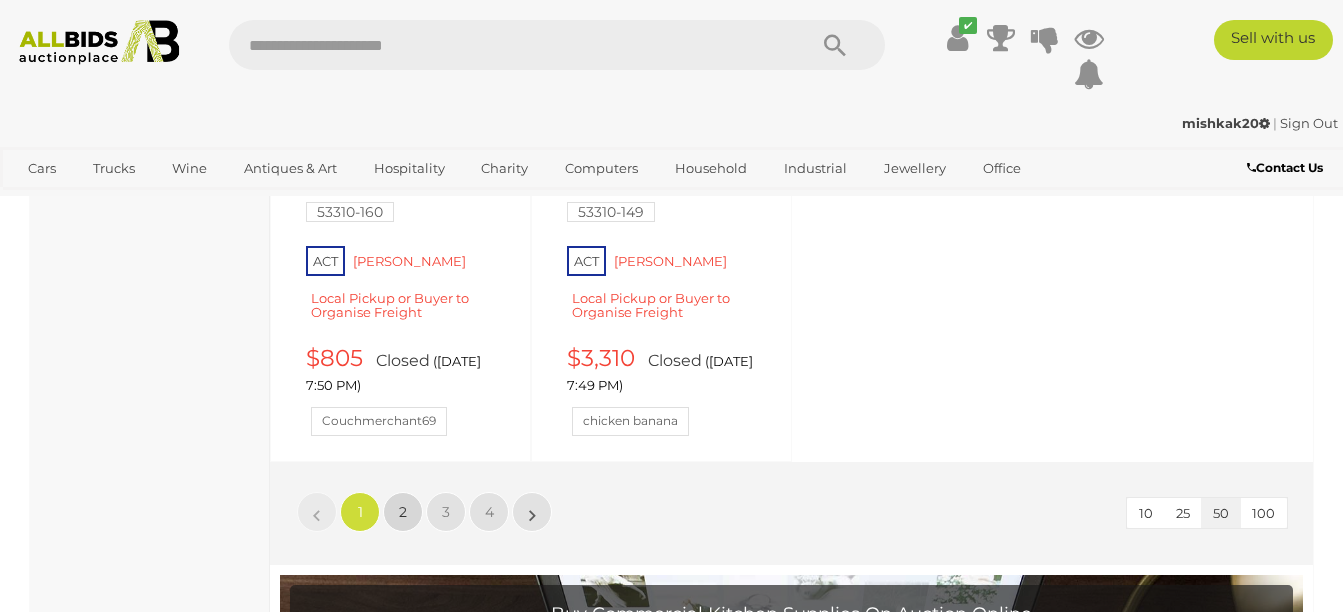 click on "2" at bounding box center [403, 512] 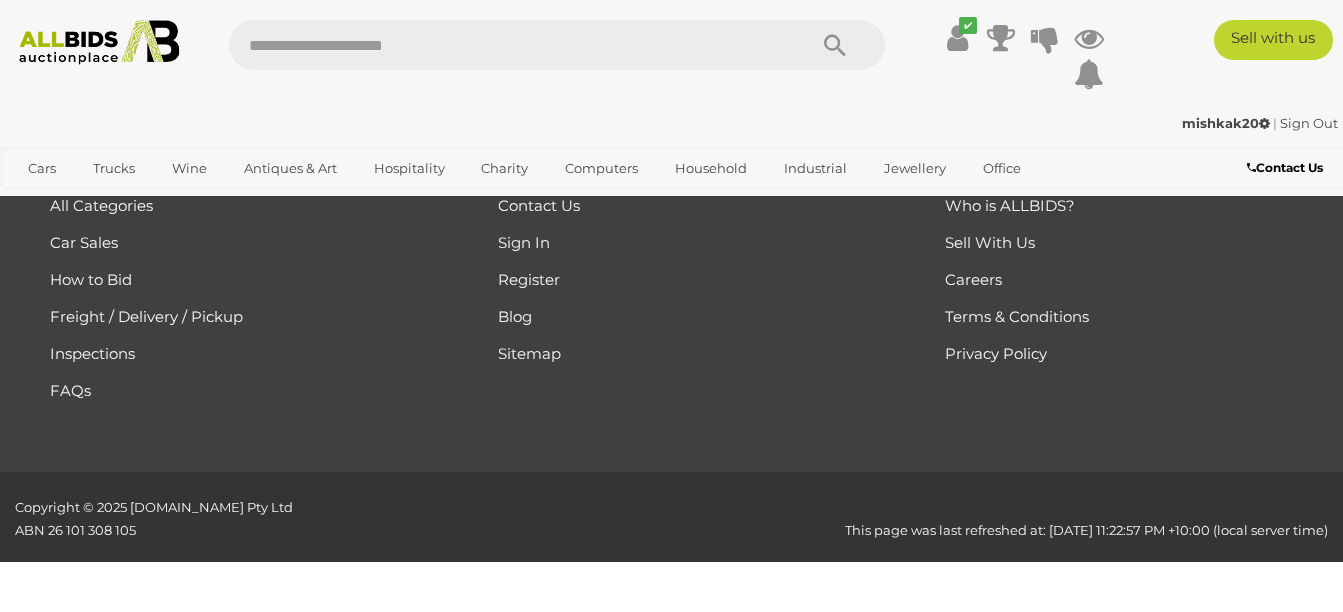 scroll, scrollTop: 671, scrollLeft: 0, axis: vertical 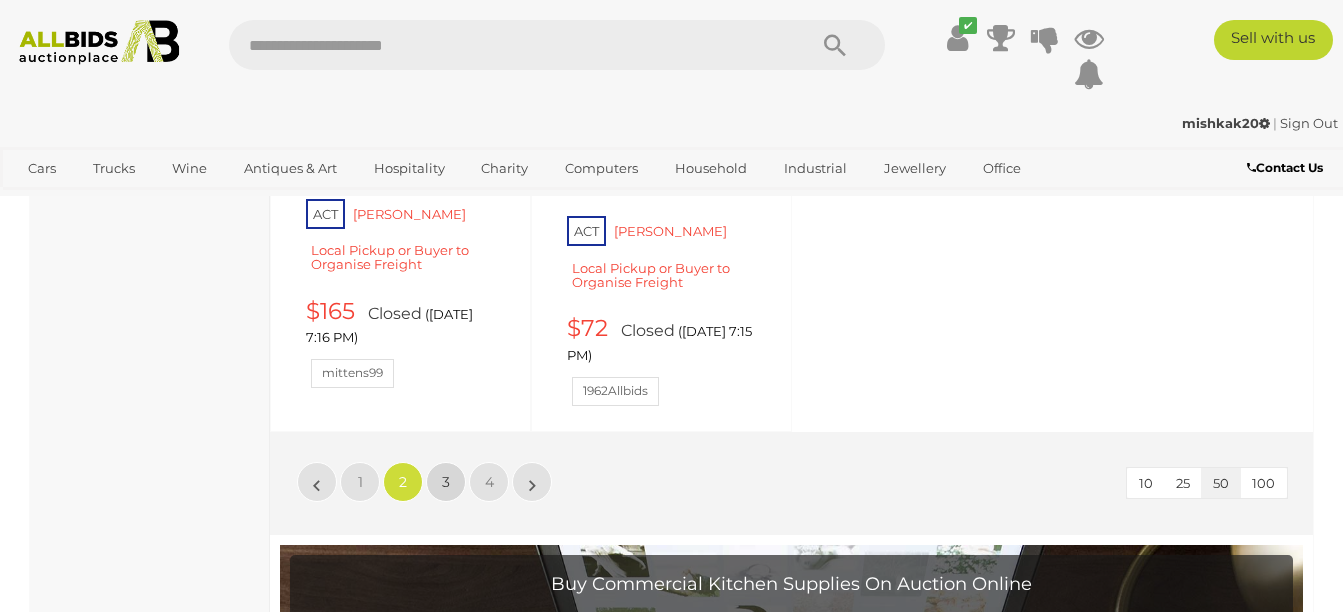 click on "3" at bounding box center [446, 482] 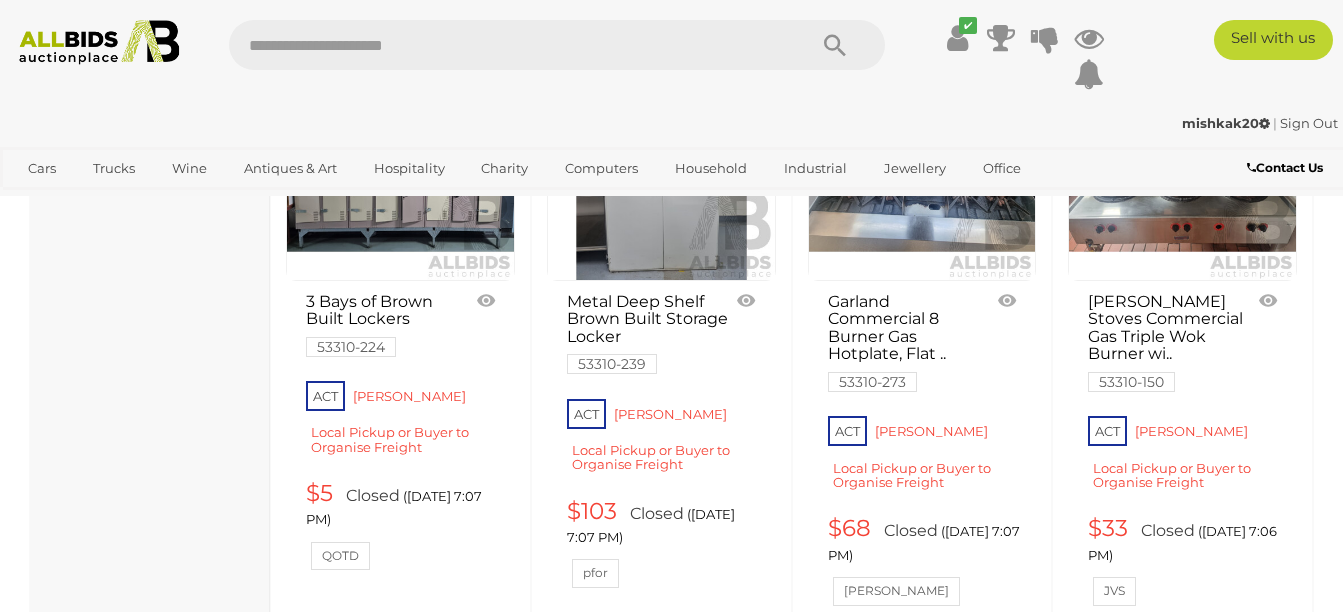 scroll, scrollTop: 3784, scrollLeft: 0, axis: vertical 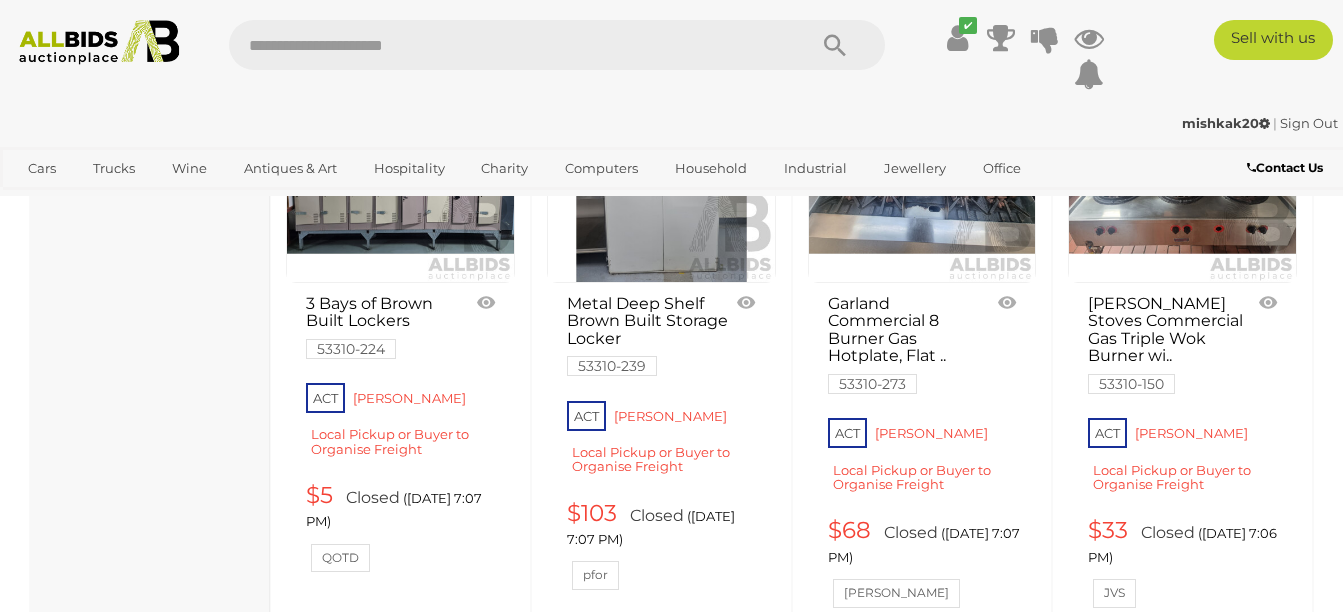 click at bounding box center [922, 168] 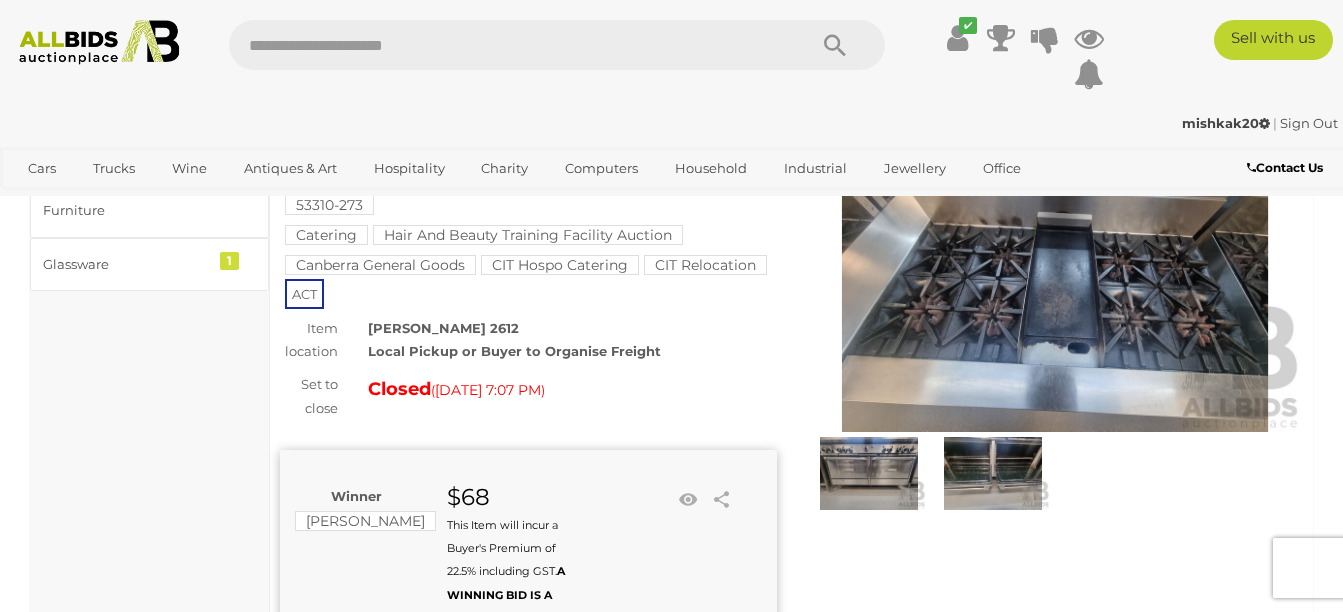 scroll, scrollTop: 140, scrollLeft: 0, axis: vertical 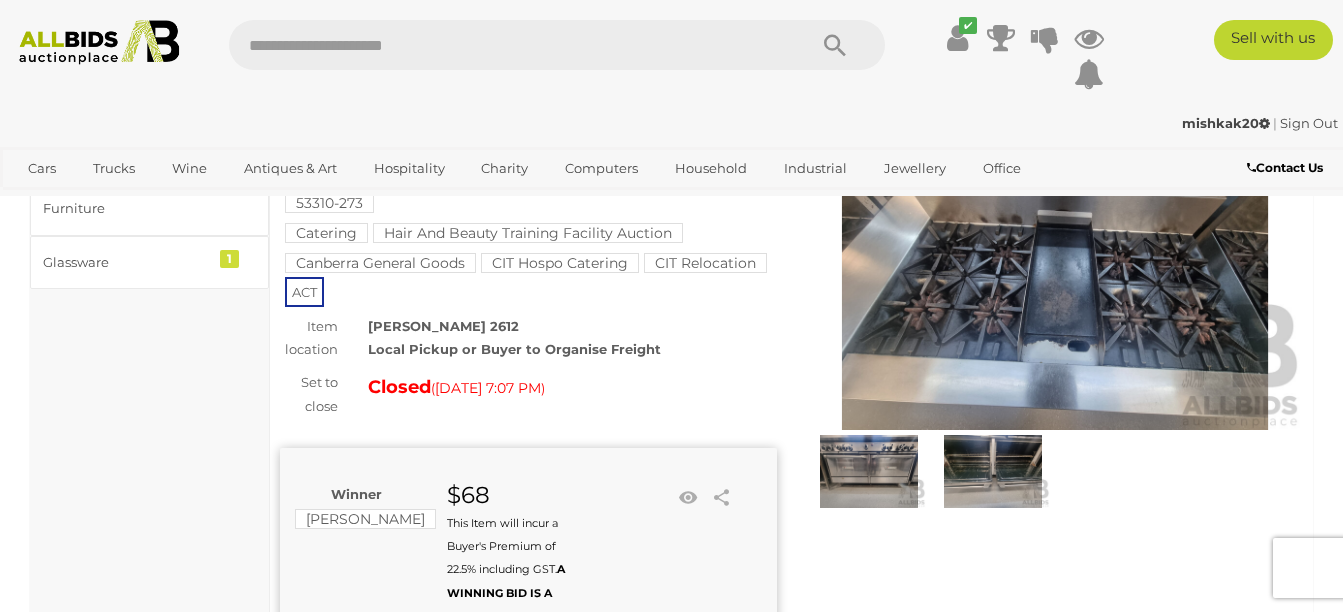 click at bounding box center [869, 472] 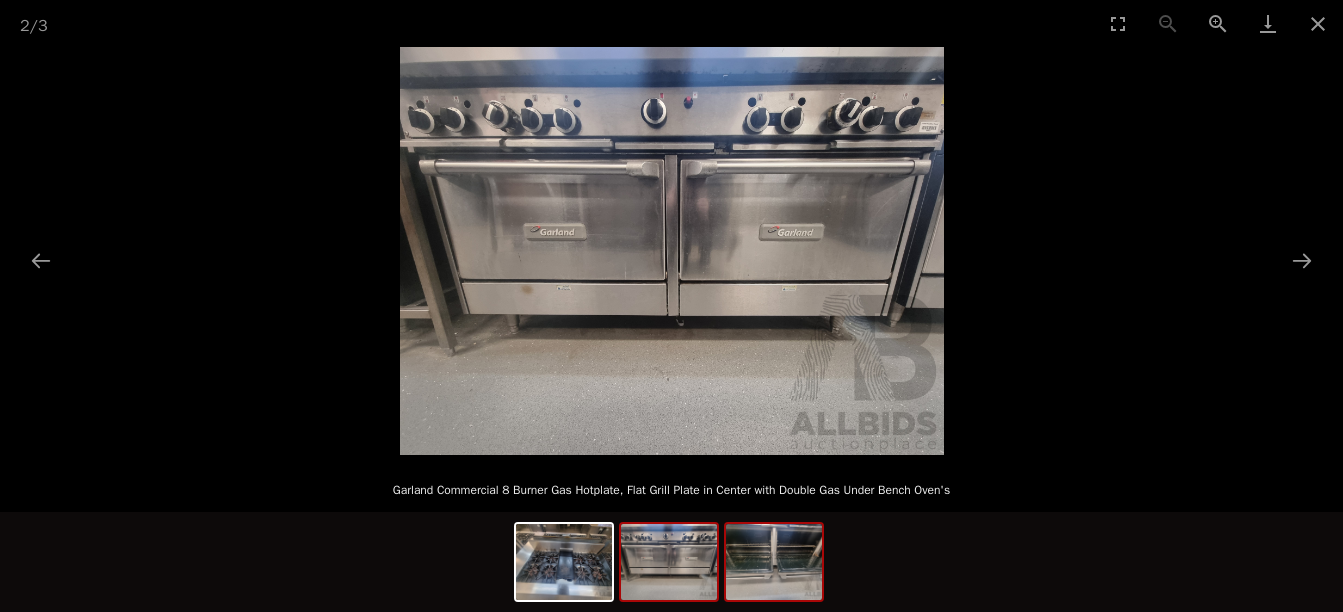 click at bounding box center (774, 562) 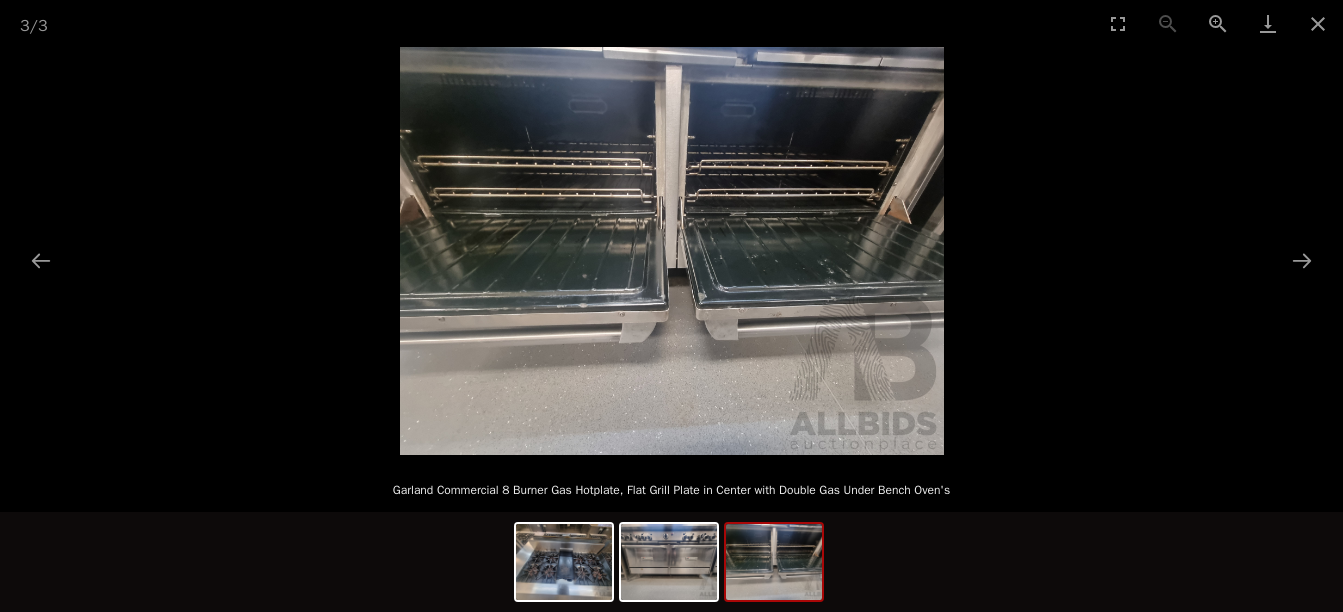 click at bounding box center (774, 562) 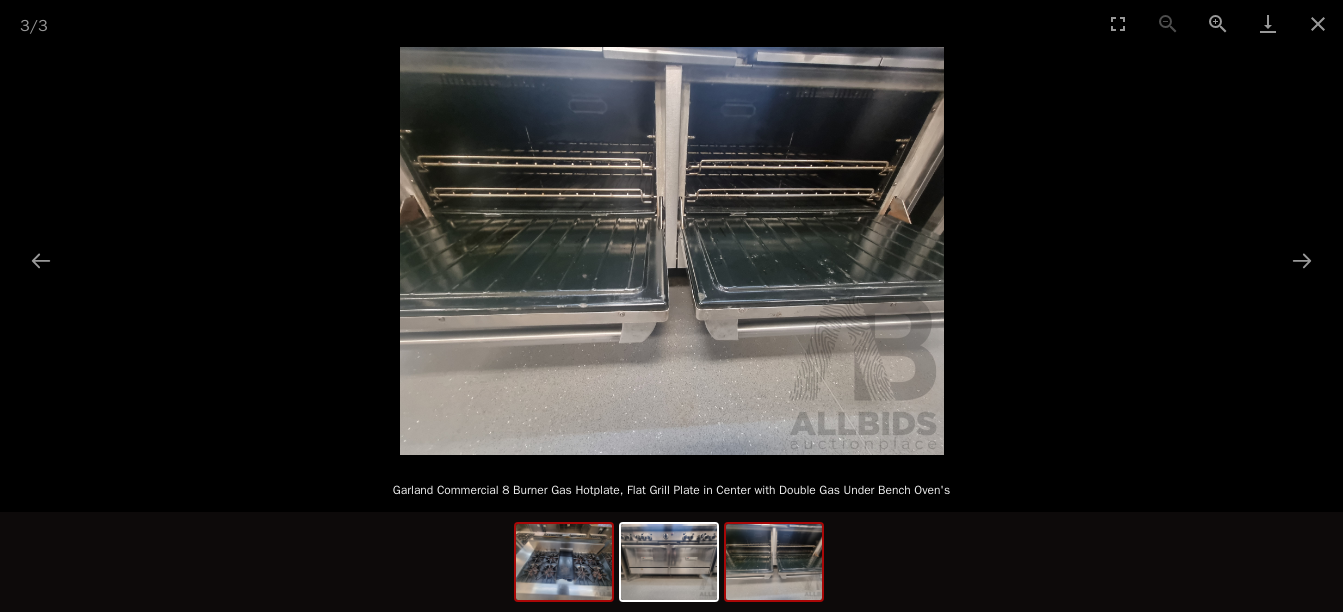 click at bounding box center [564, 562] 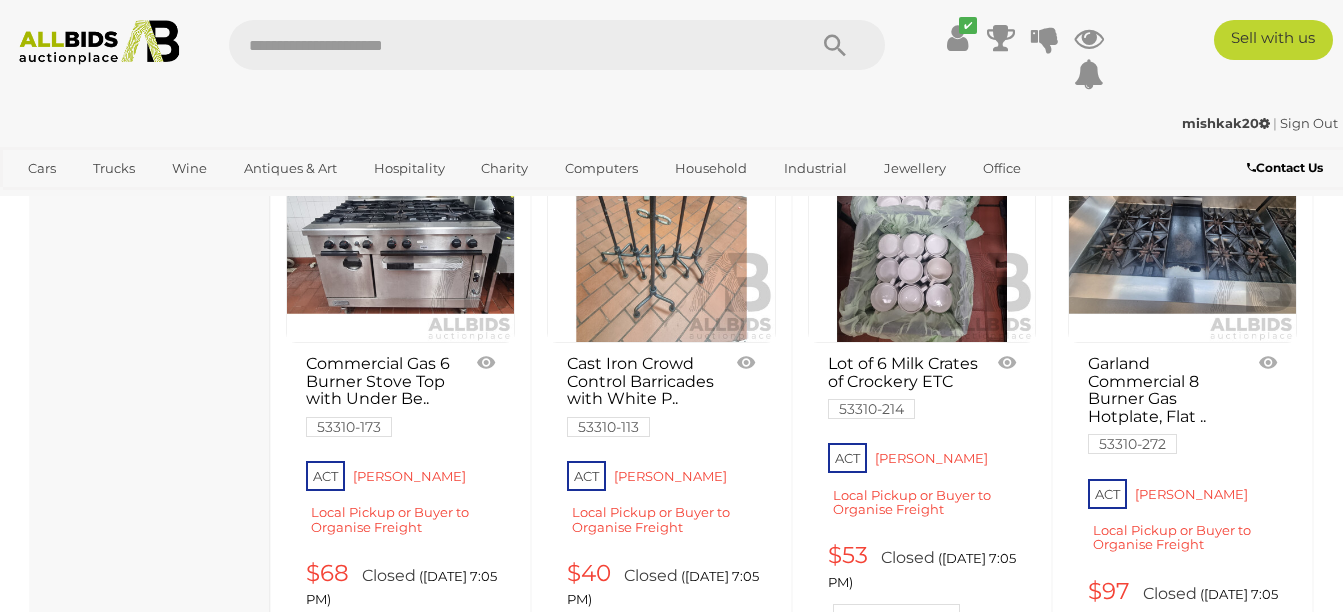 scroll, scrollTop: 4912, scrollLeft: 0, axis: vertical 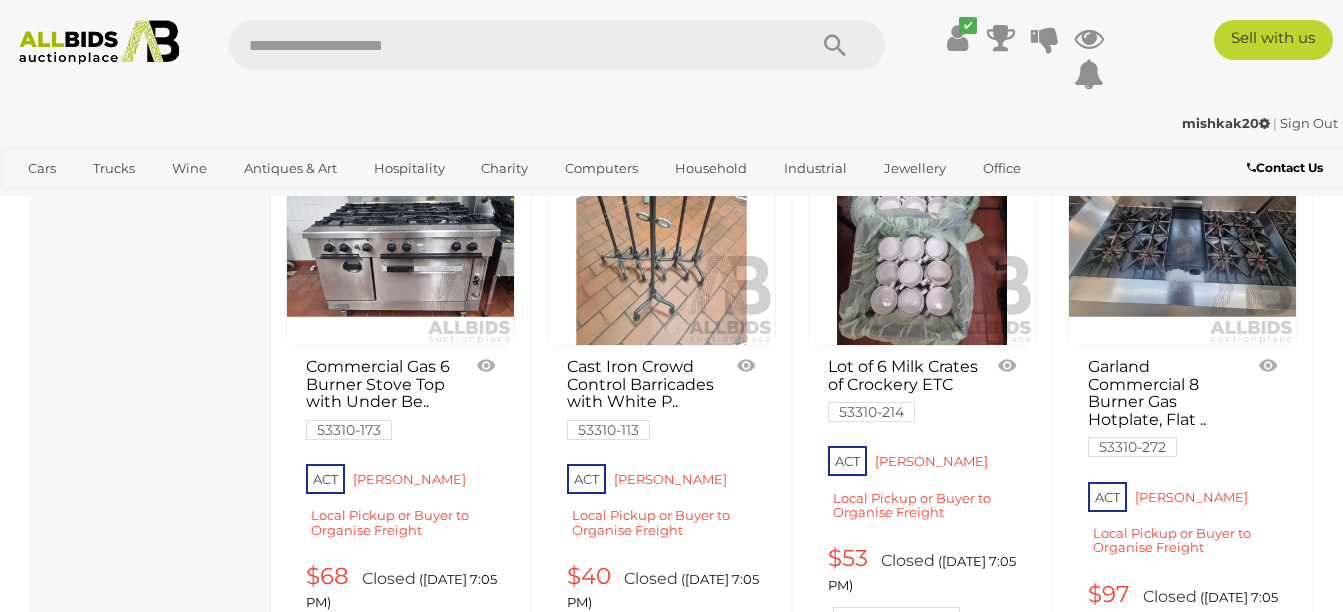 click at bounding box center (400, 231) 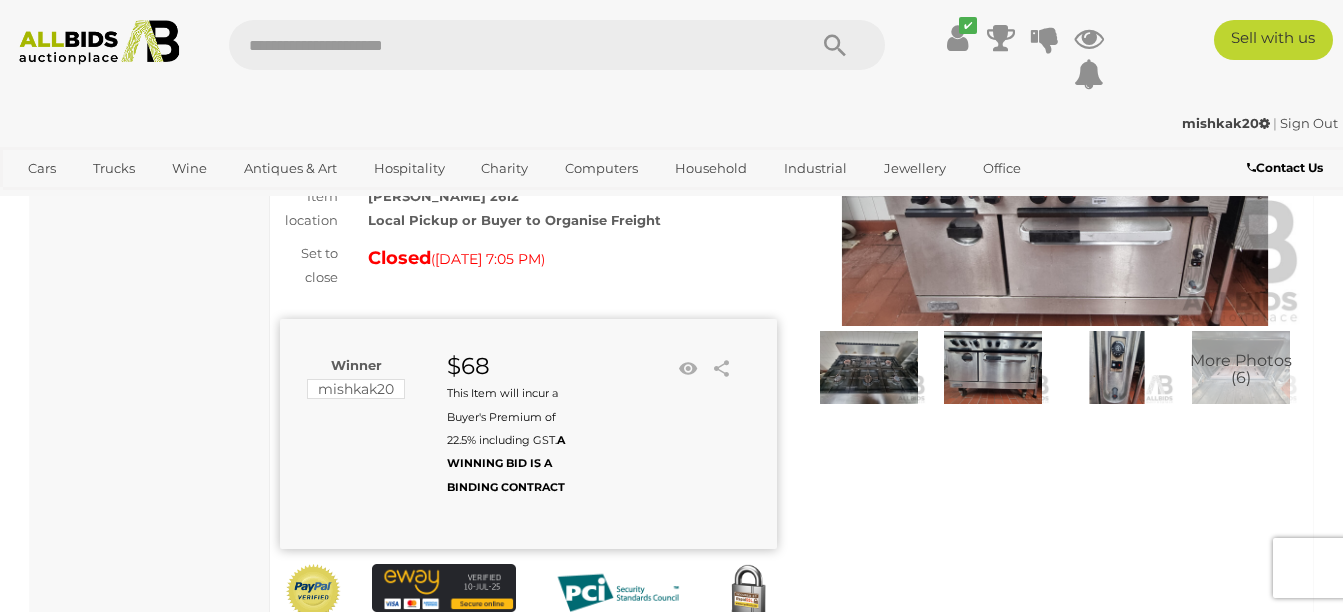 scroll, scrollTop: 245, scrollLeft: 0, axis: vertical 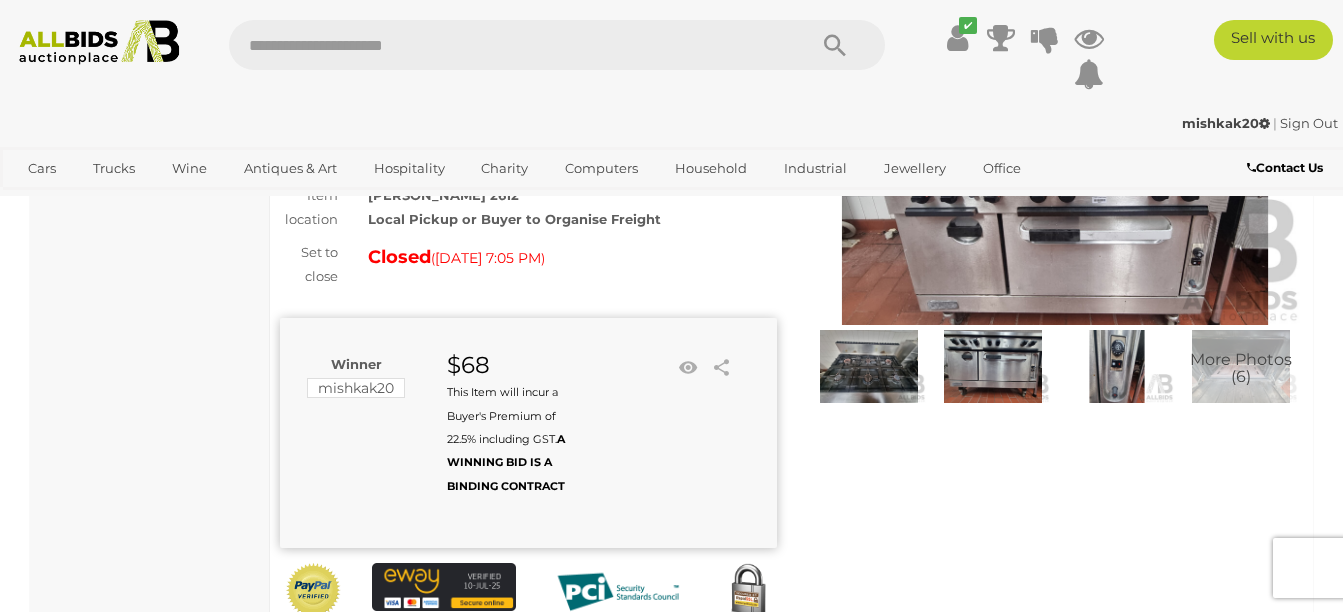 click on "More Photos  (6)" at bounding box center [1241, 368] 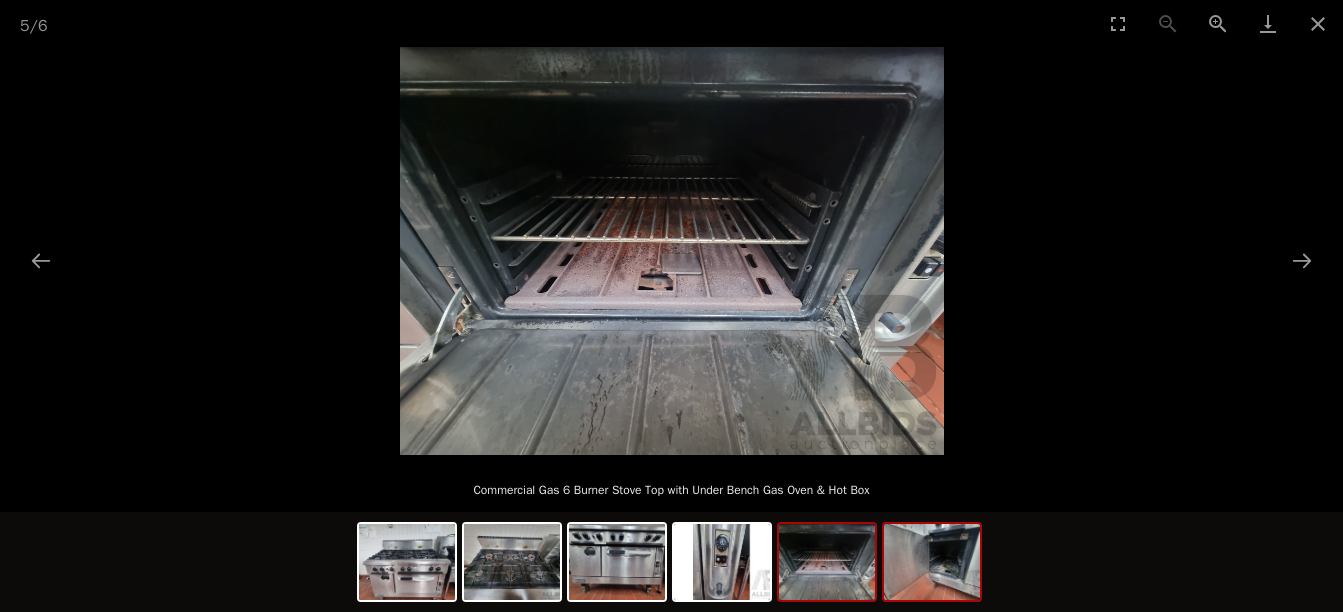click at bounding box center (932, 562) 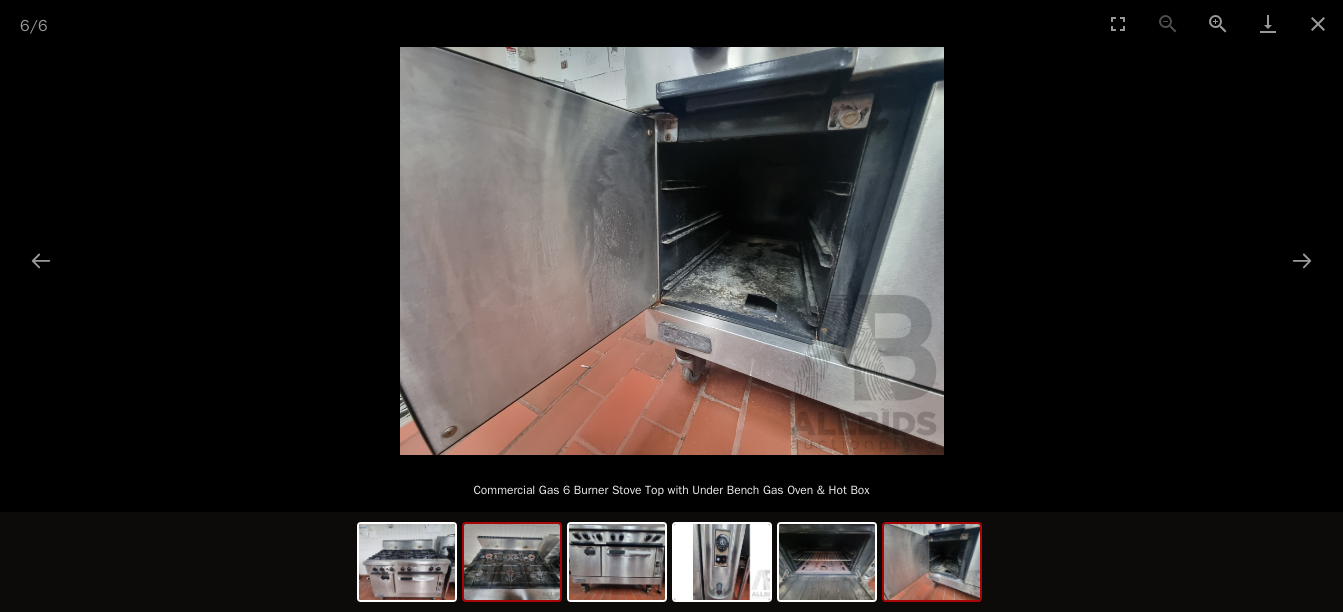 click at bounding box center (512, 562) 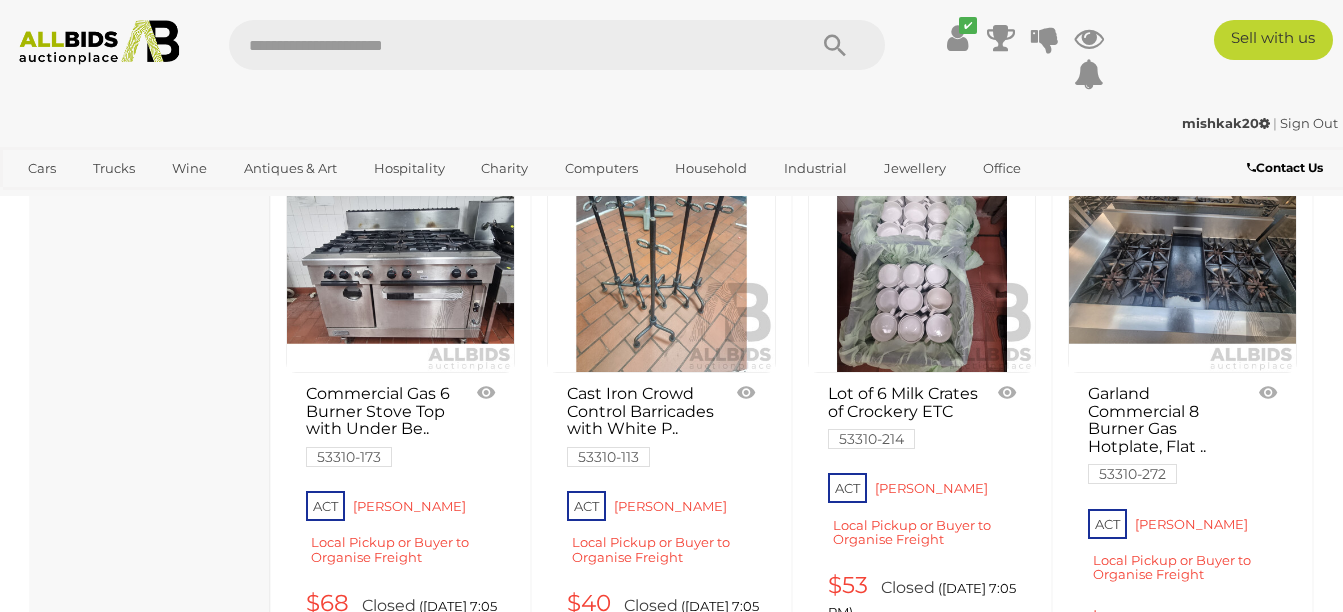 scroll, scrollTop: 4883, scrollLeft: 0, axis: vertical 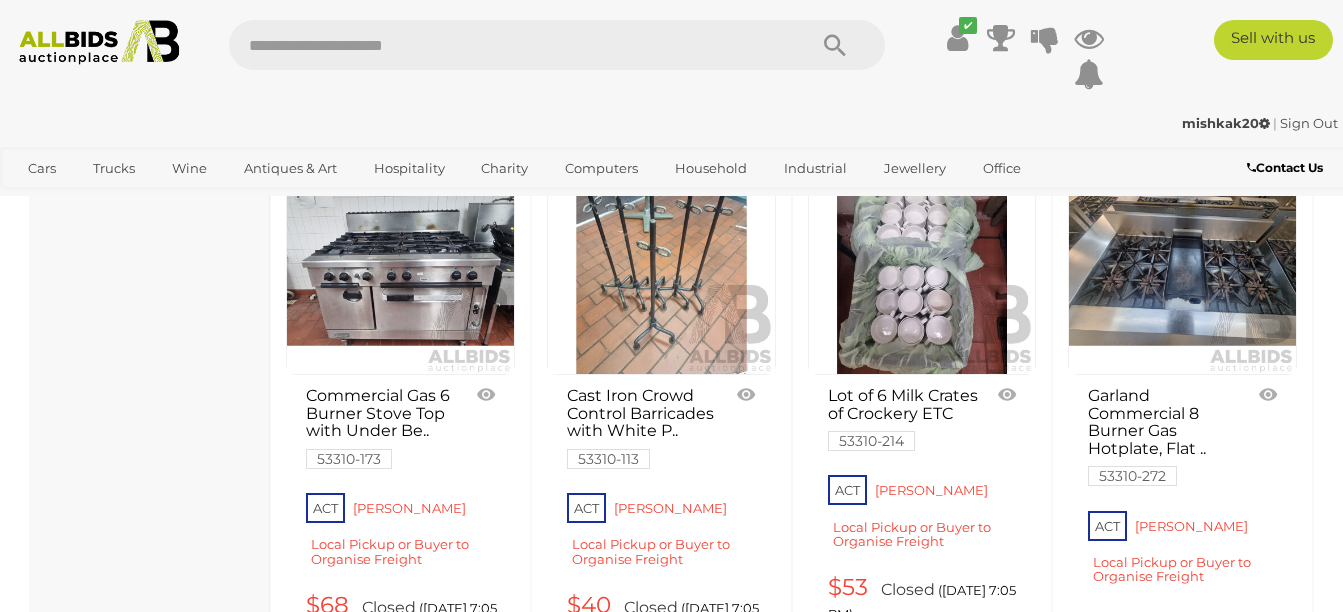 click at bounding box center (1182, 260) 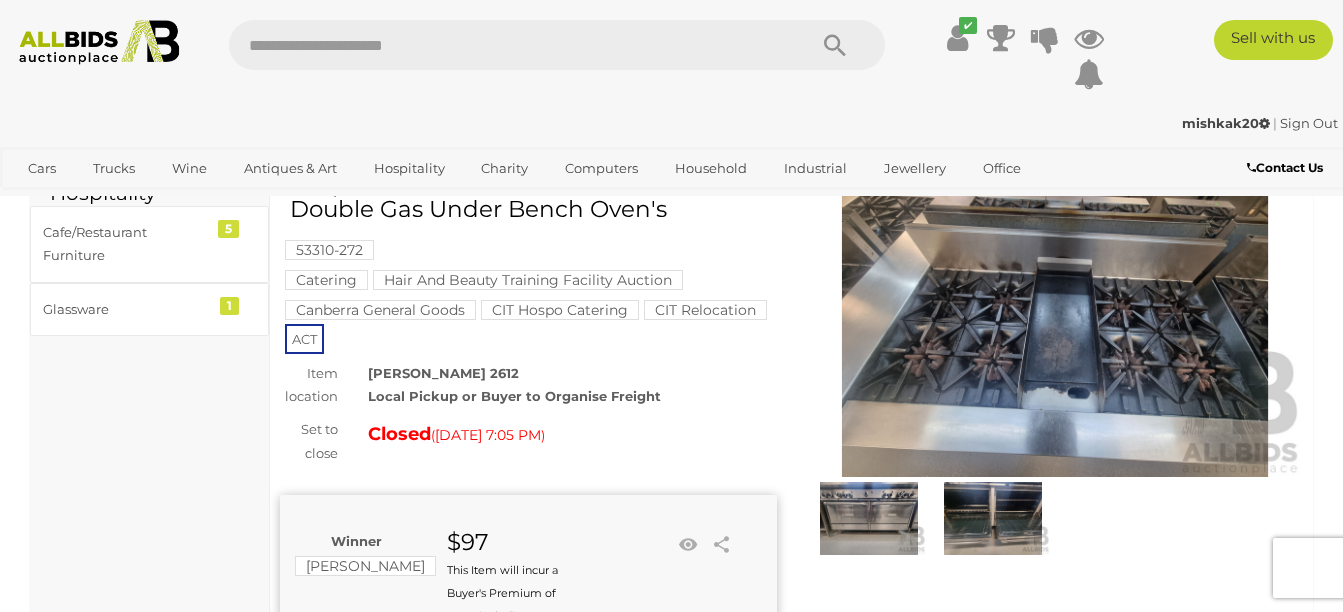 scroll, scrollTop: 100, scrollLeft: 0, axis: vertical 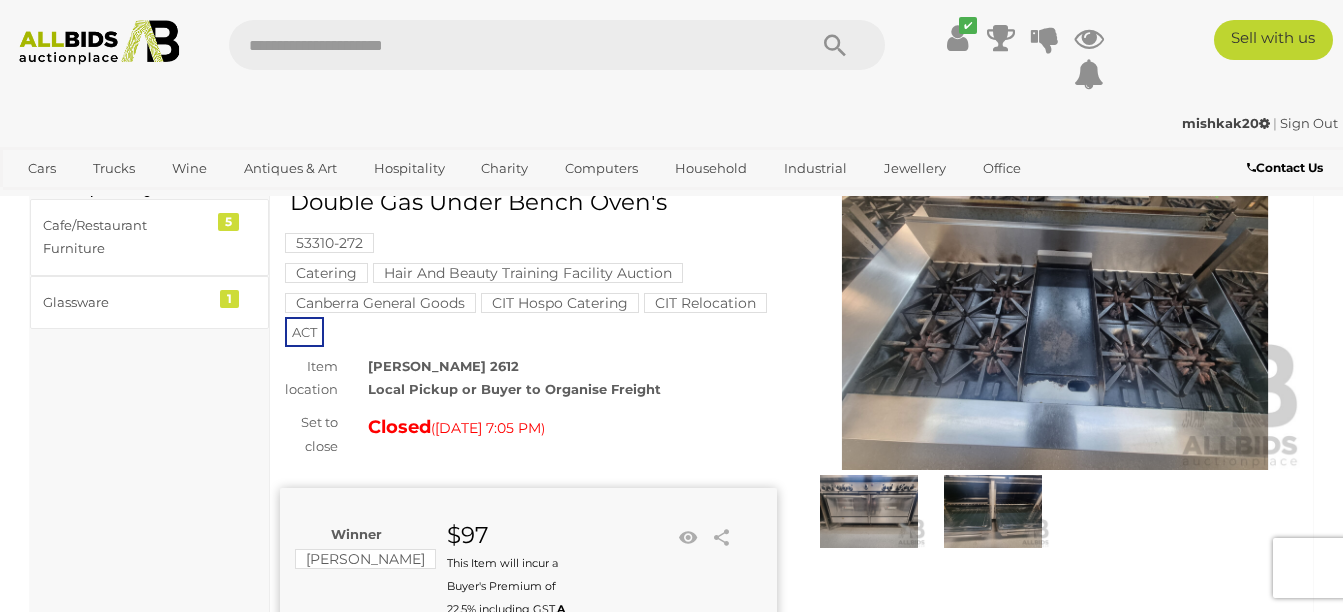 click at bounding box center [869, 512] 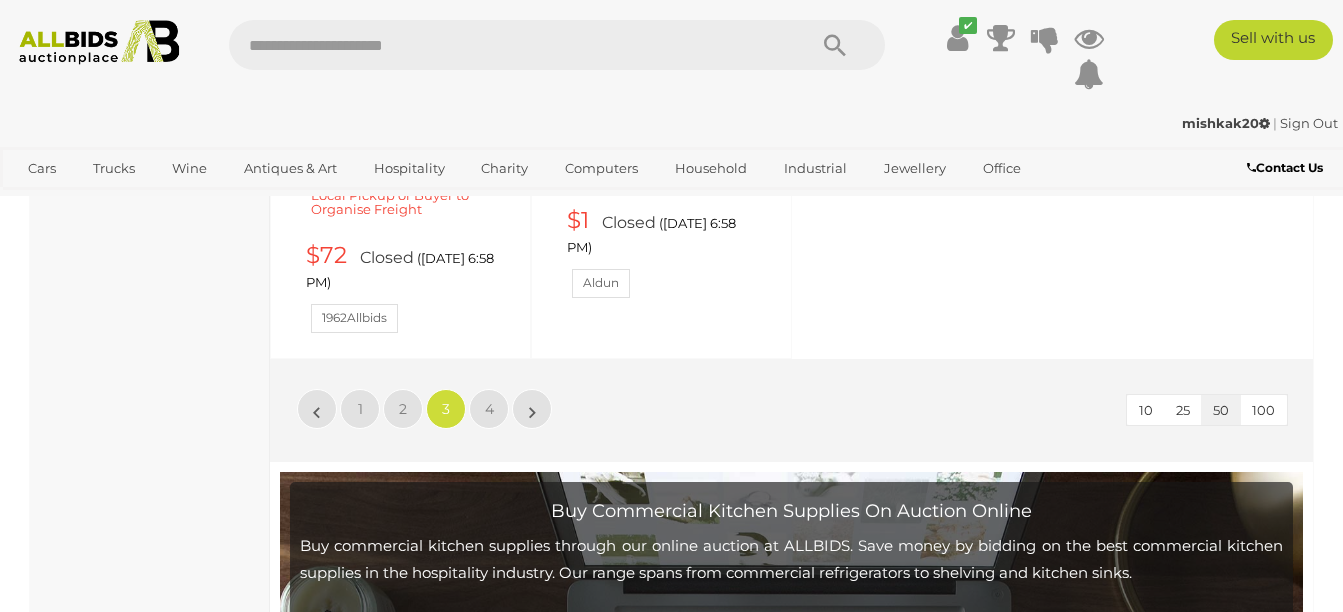 scroll, scrollTop: 8230, scrollLeft: 0, axis: vertical 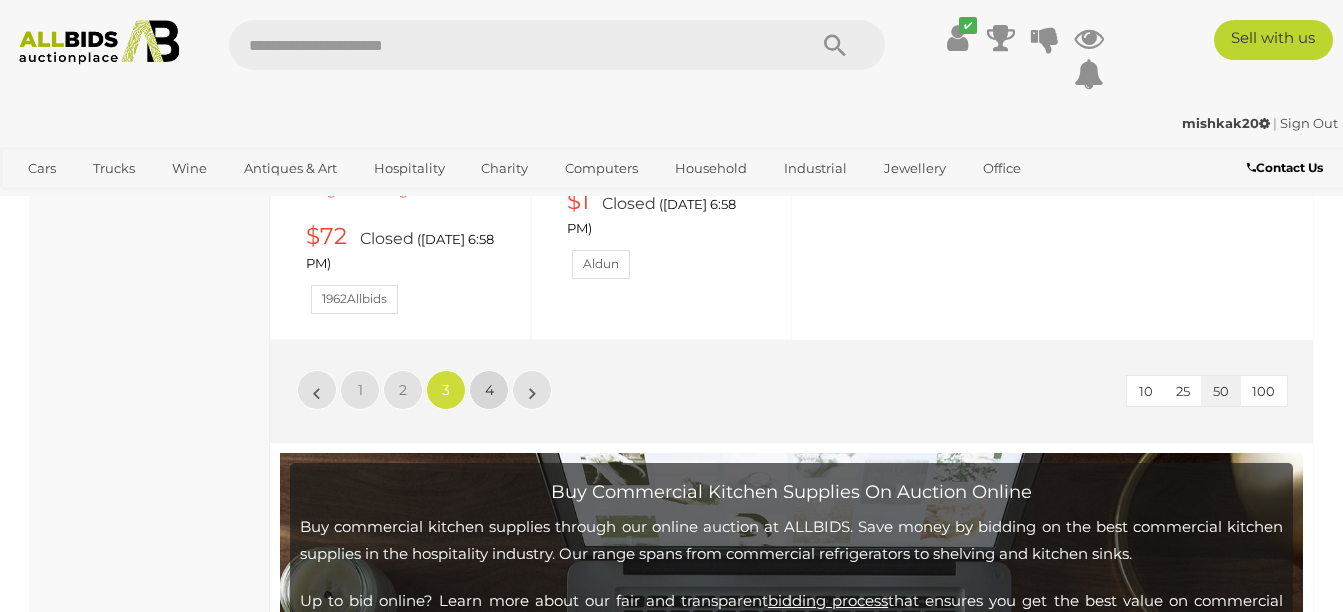 click on "4" at bounding box center [489, 390] 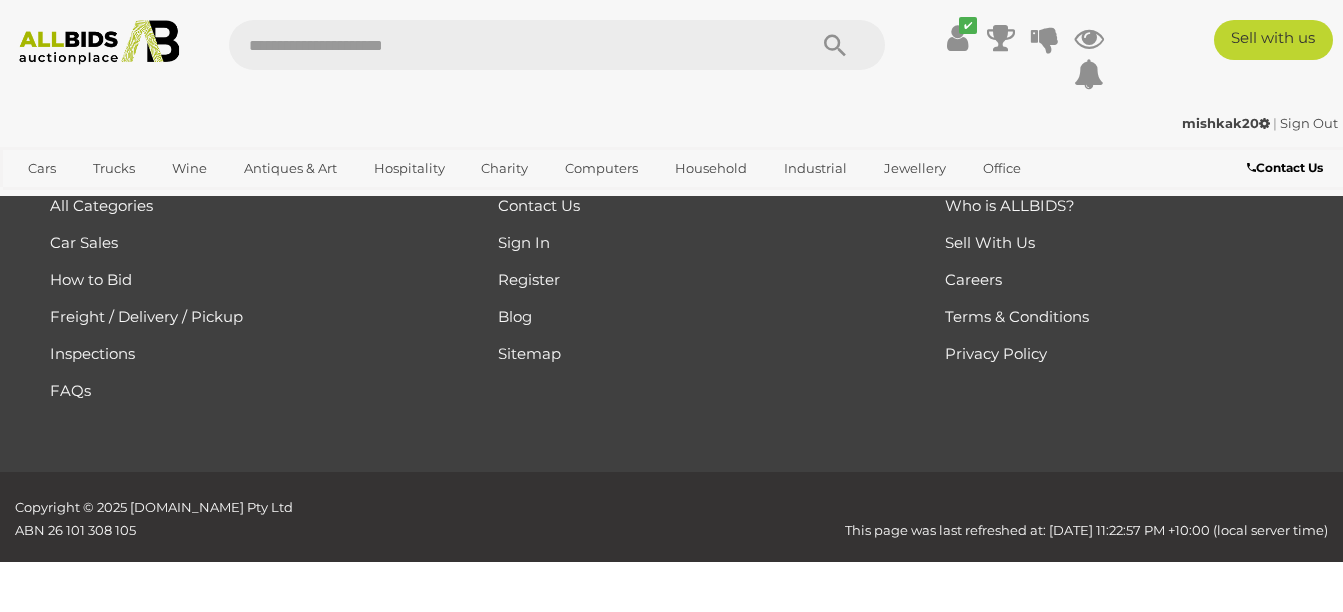 scroll, scrollTop: 671, scrollLeft: 0, axis: vertical 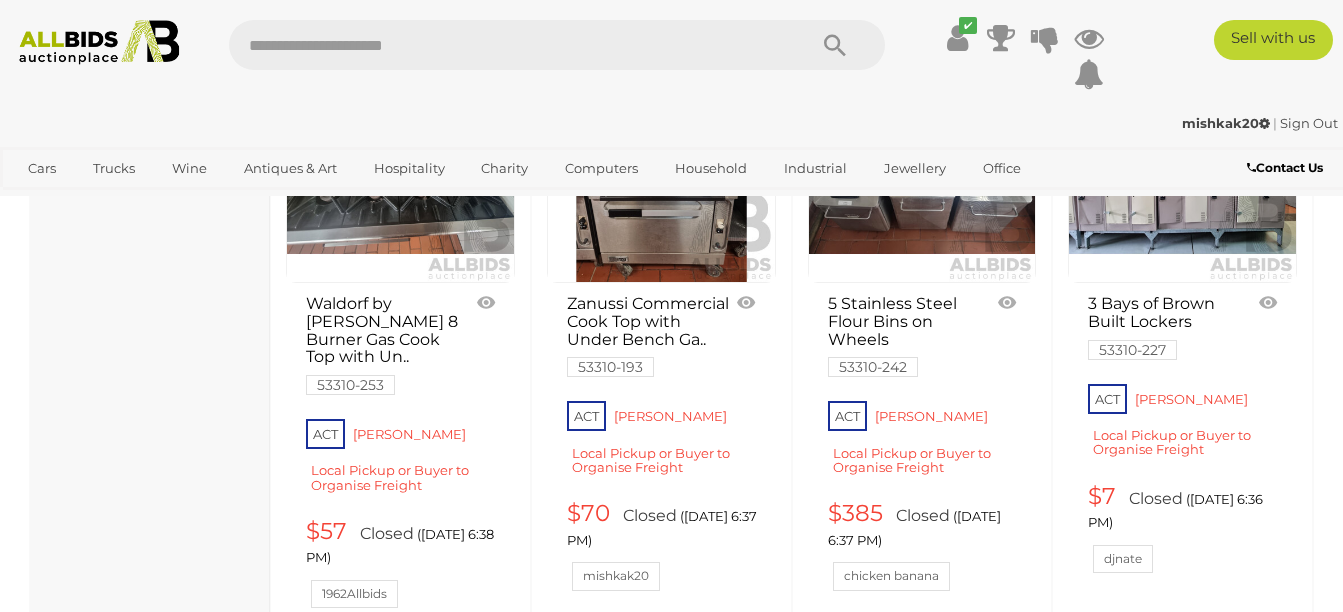 click on "ACT
Reid
Local Pickup or Buyer to Organise Freight" at bounding box center (403, 461) 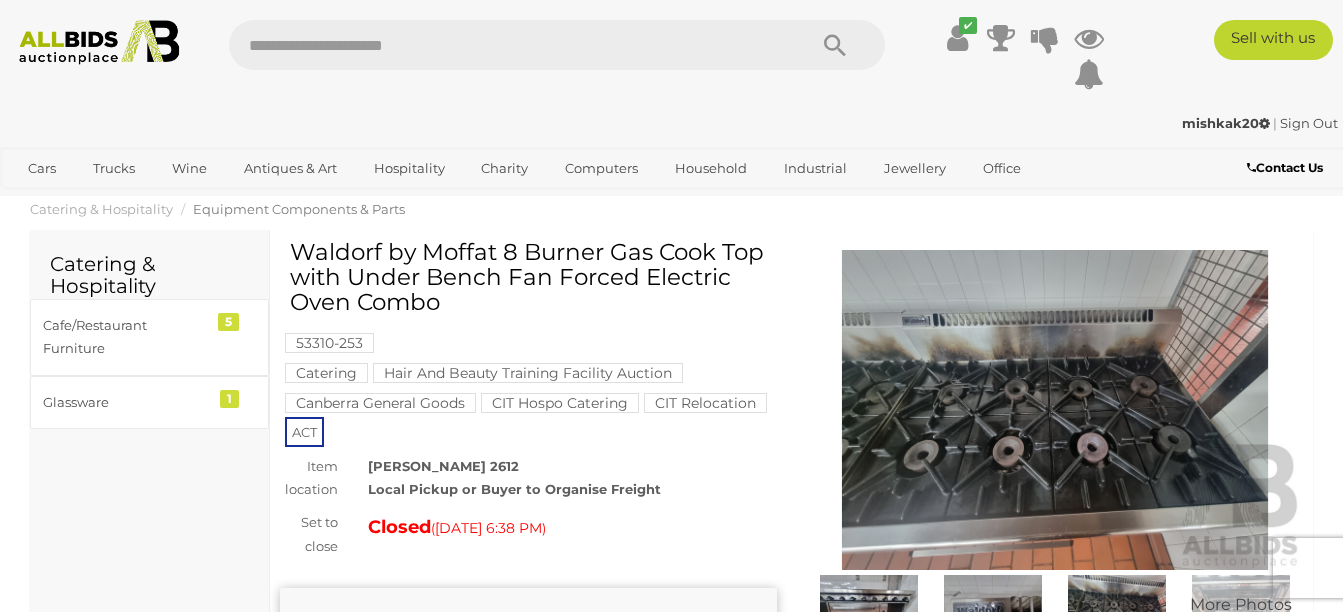 scroll, scrollTop: 0, scrollLeft: 0, axis: both 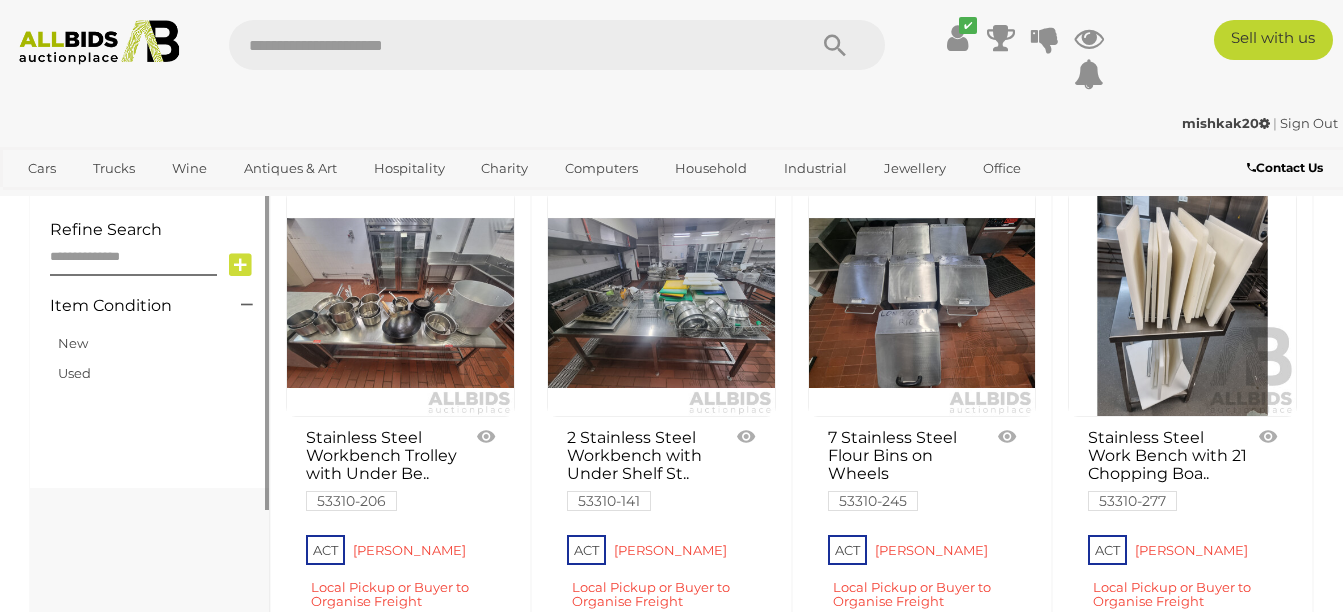 click on "Item Condition" at bounding box center (130, 306) 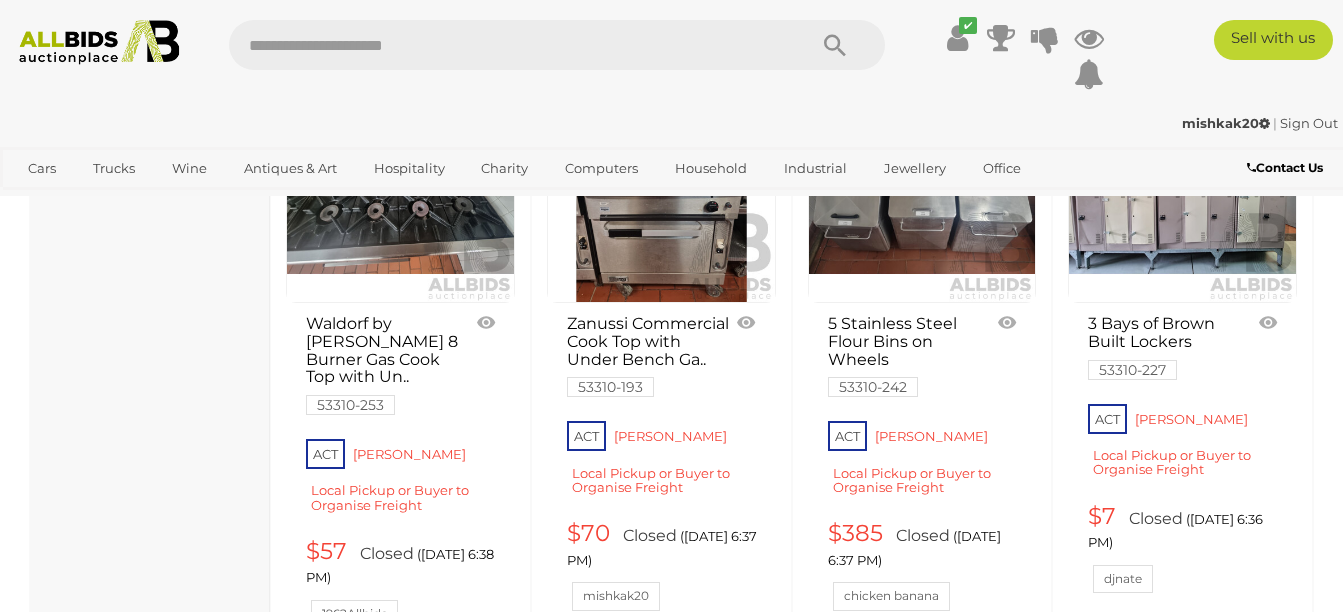 scroll, scrollTop: 6055, scrollLeft: 0, axis: vertical 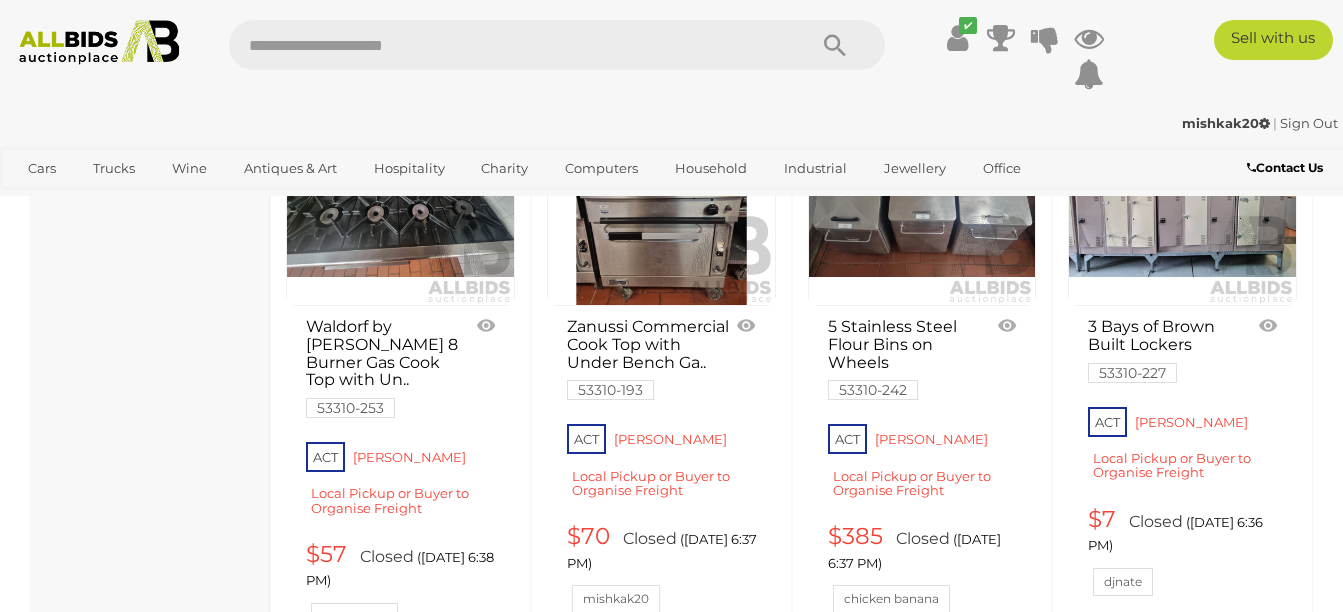 click at bounding box center (661, 192) 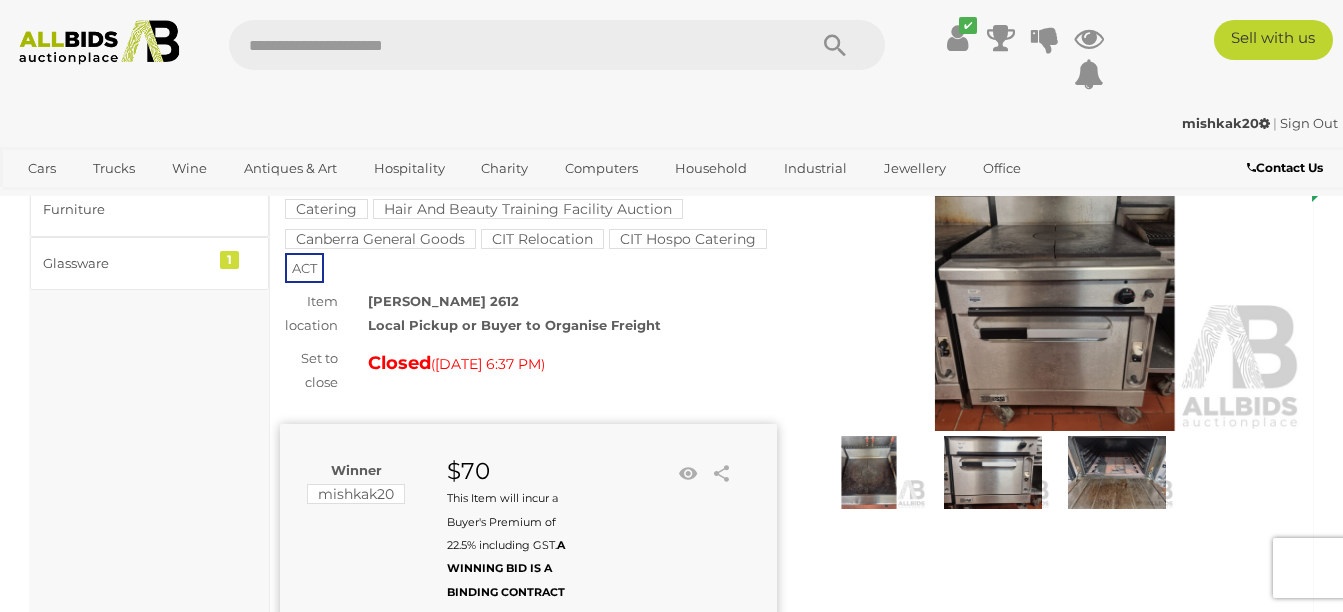 scroll, scrollTop: 136, scrollLeft: 0, axis: vertical 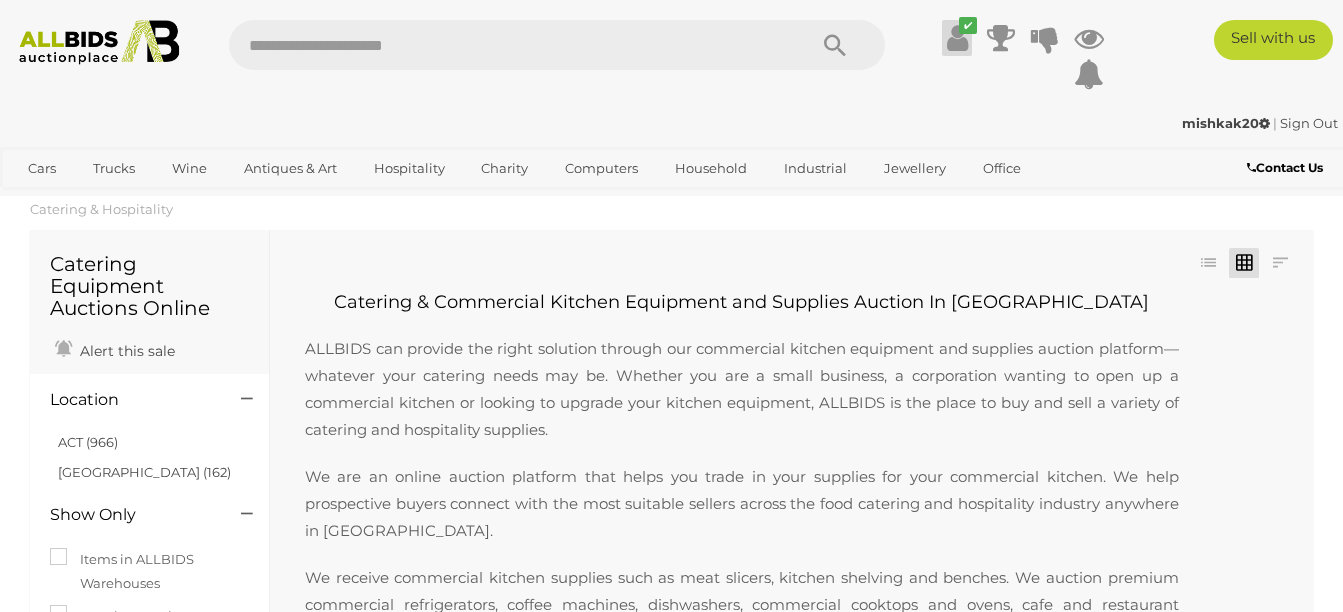 click at bounding box center [957, 38] 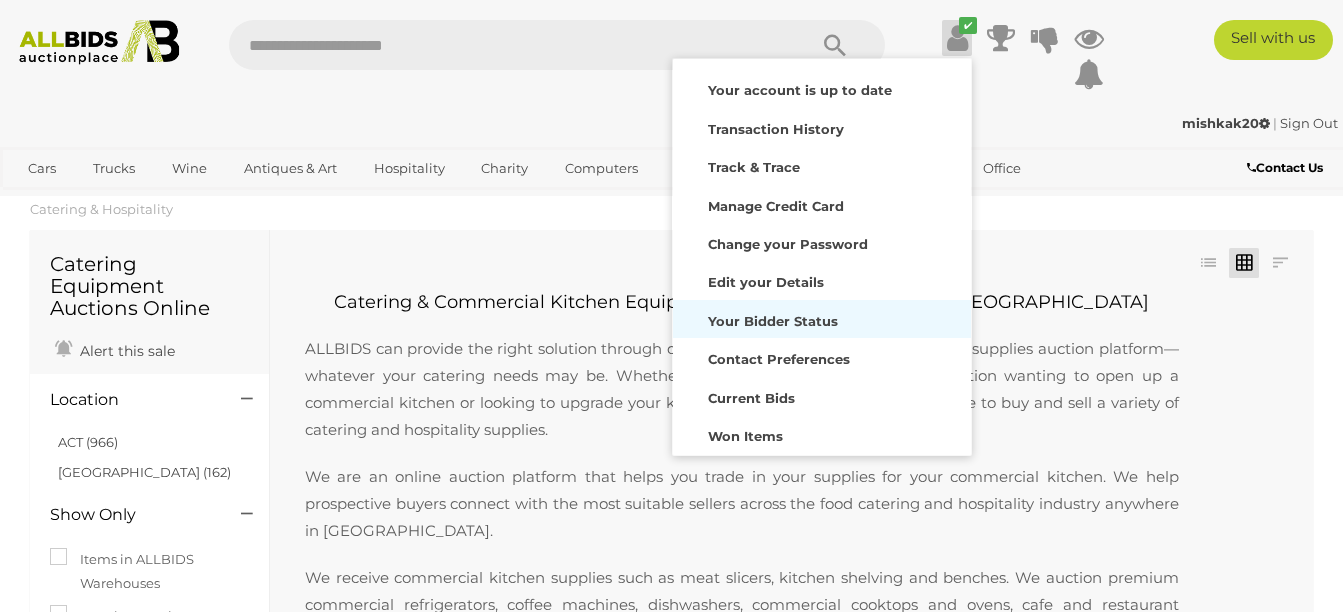 click on "Your Bidder Status" at bounding box center (773, 321) 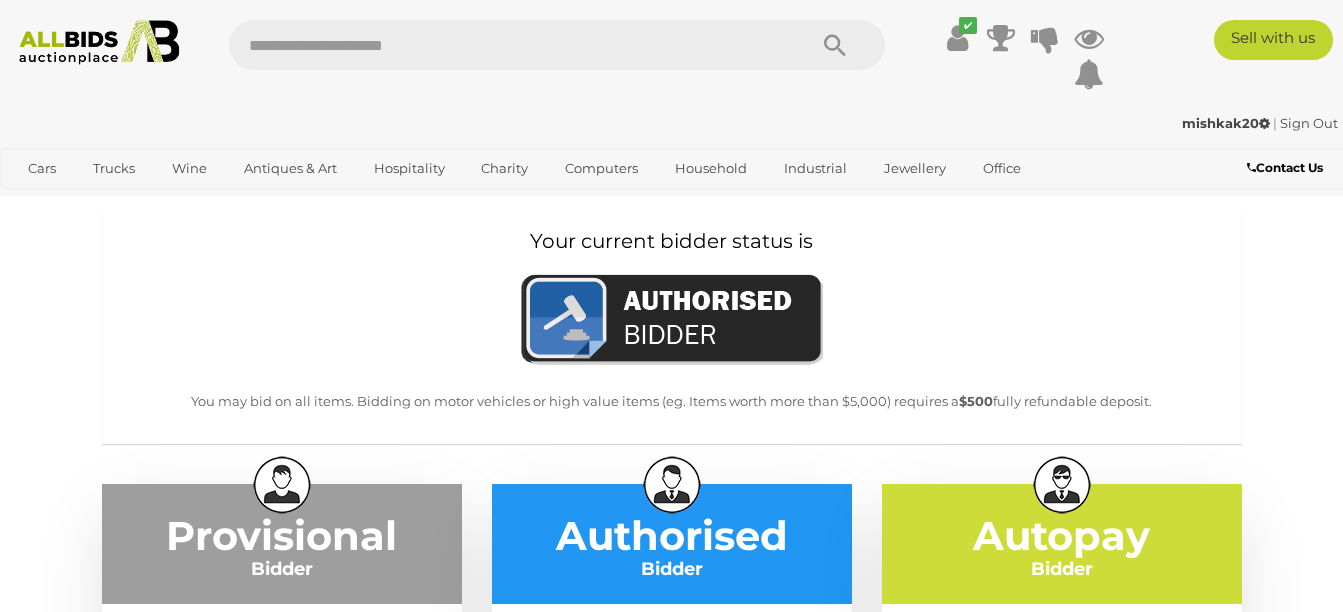 scroll, scrollTop: 0, scrollLeft: 0, axis: both 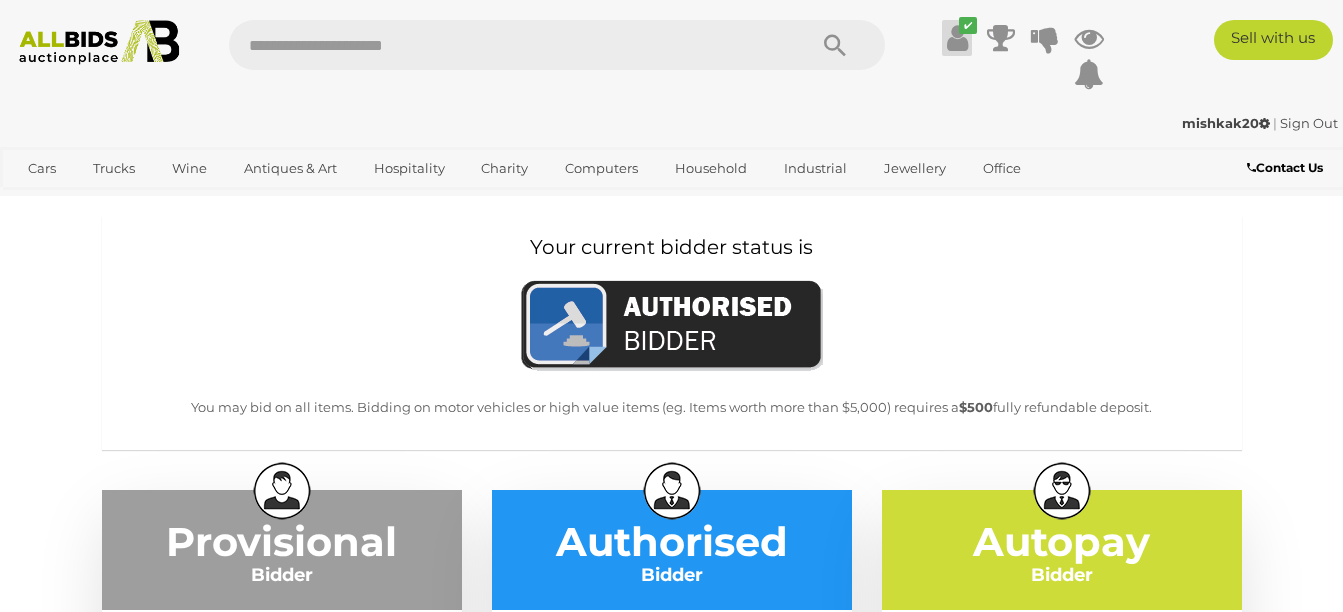 click at bounding box center [957, 38] 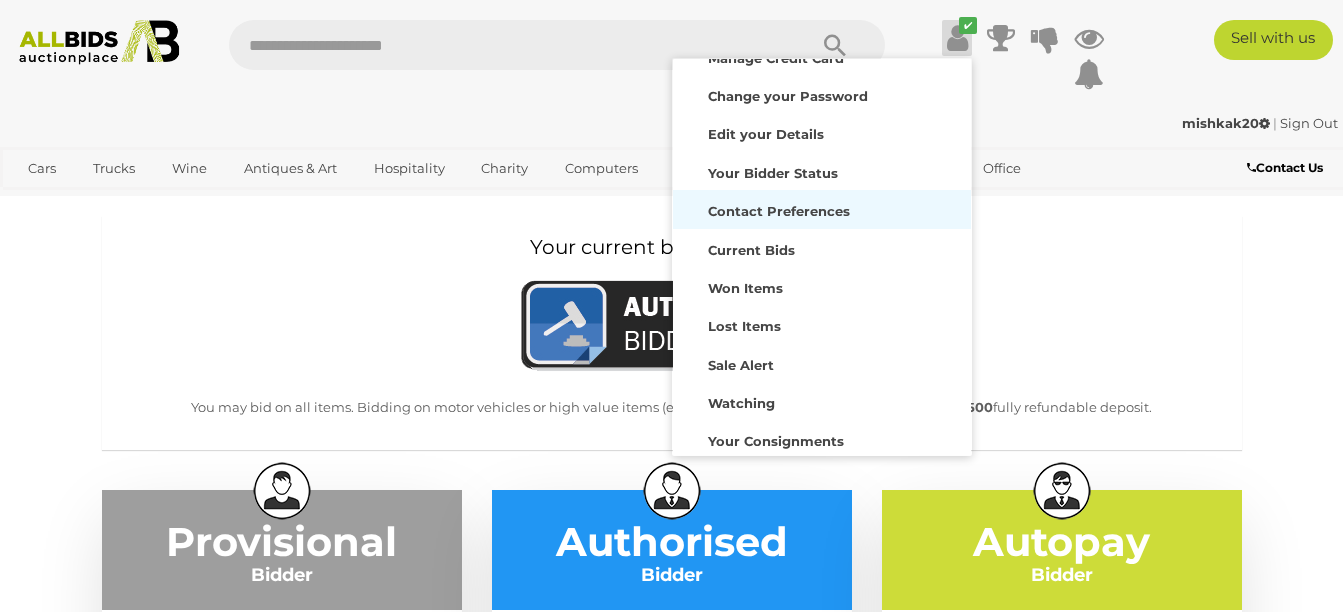 scroll, scrollTop: 151, scrollLeft: 0, axis: vertical 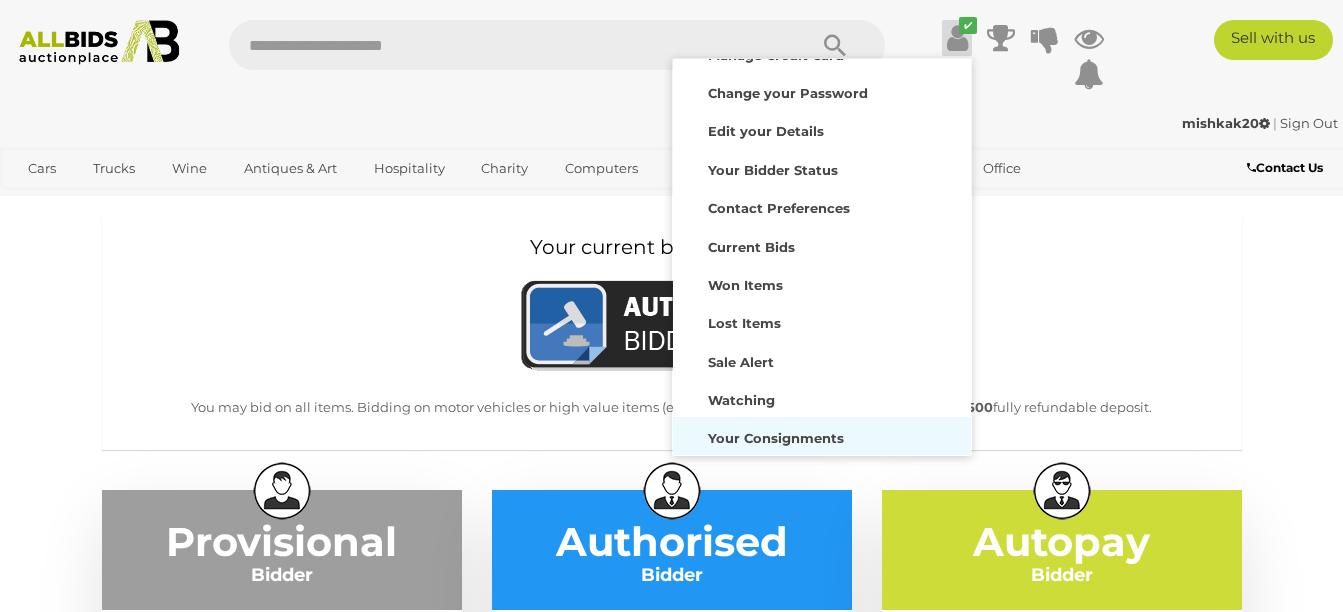 click on "Your Consignments" at bounding box center [776, 438] 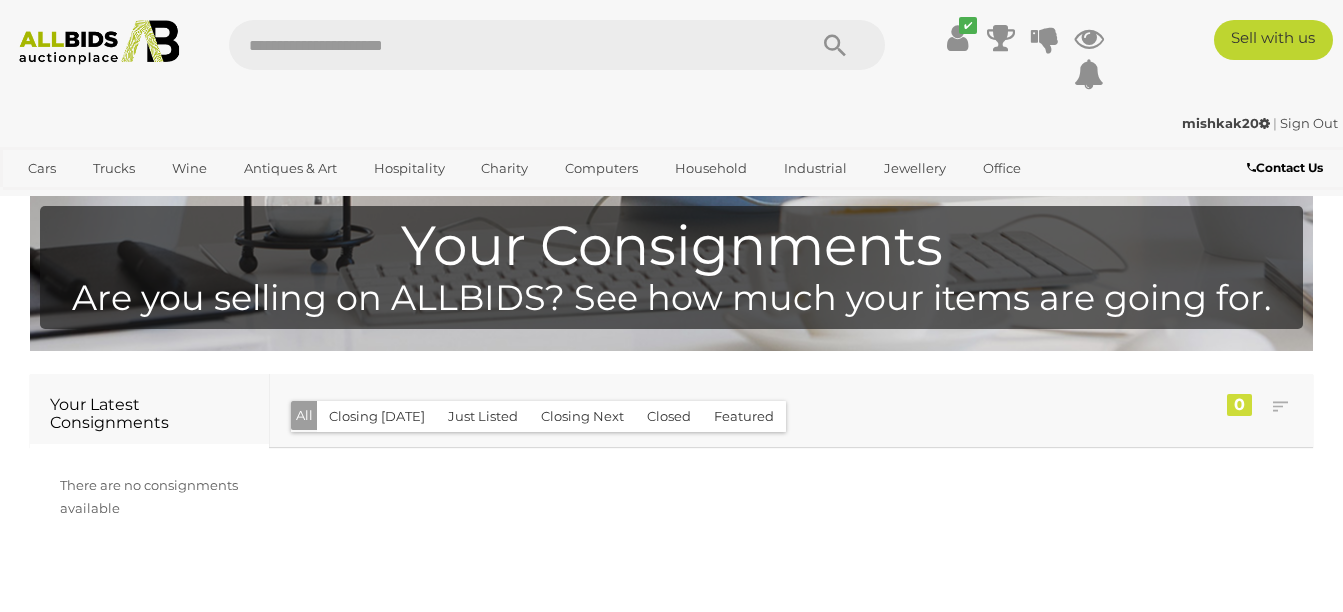 scroll, scrollTop: 0, scrollLeft: 0, axis: both 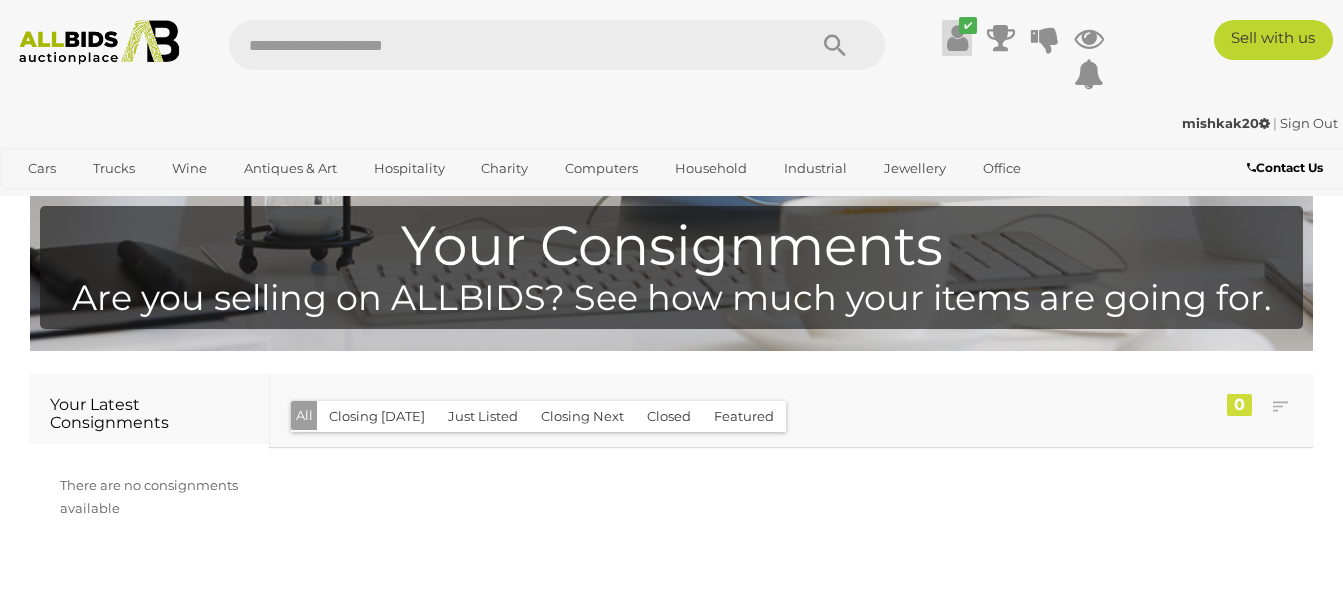 click at bounding box center (957, 38) 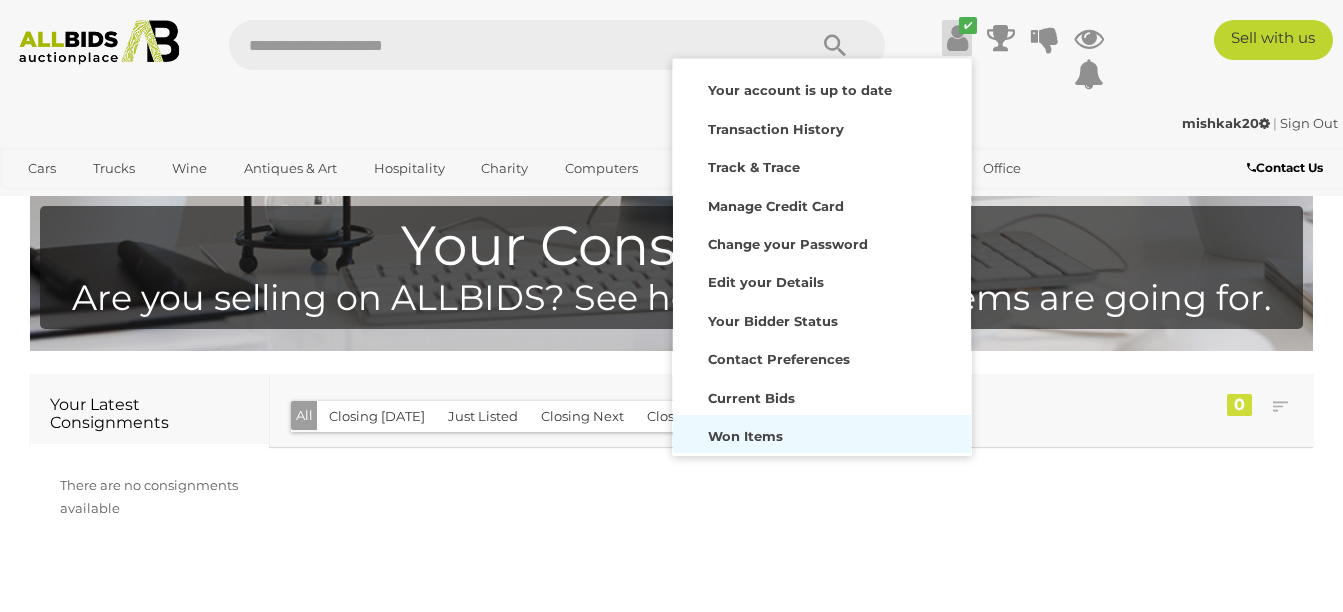 click on "Won Items" at bounding box center (745, 436) 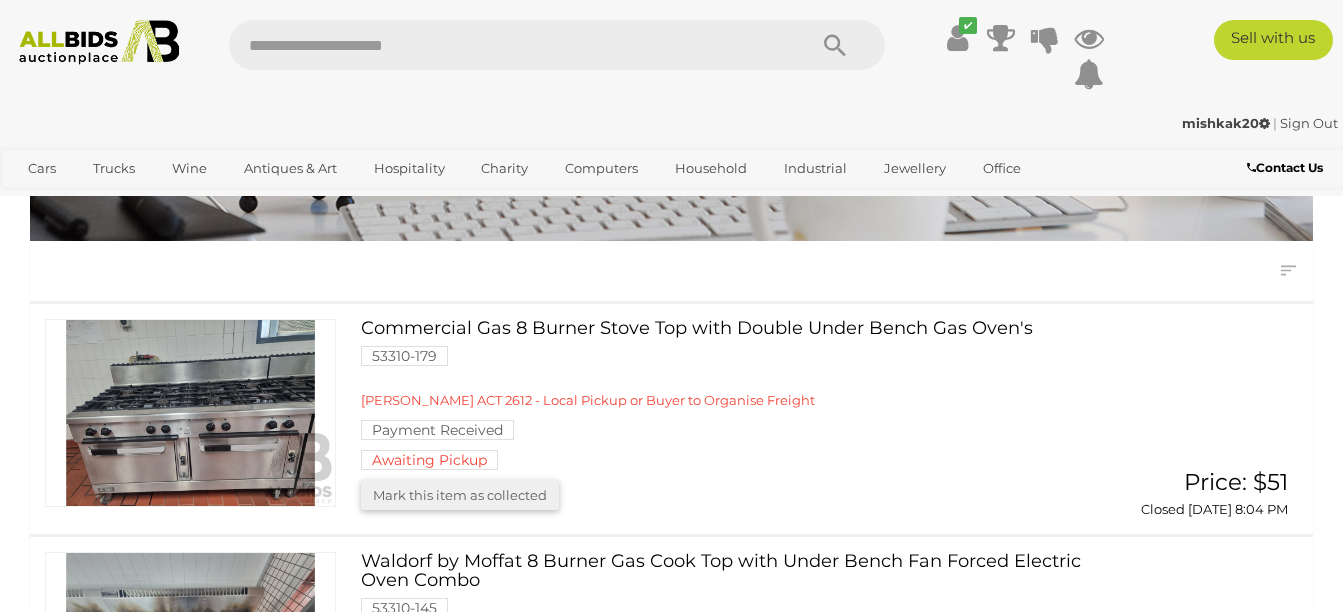 scroll, scrollTop: 141, scrollLeft: 0, axis: vertical 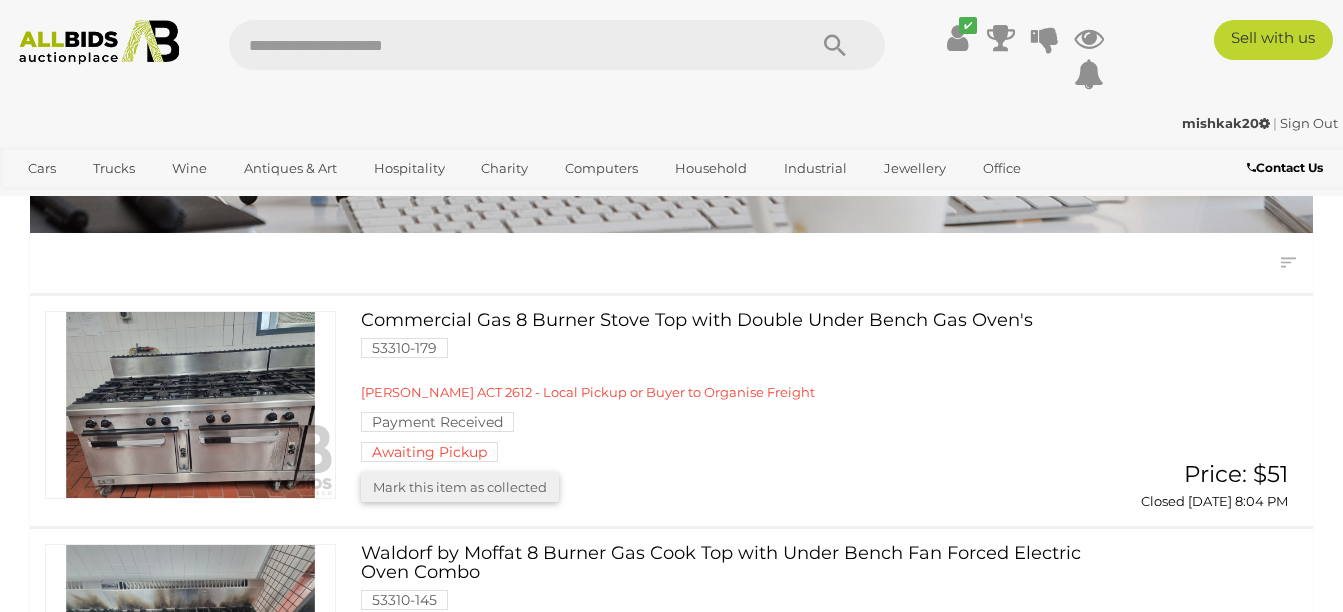 click on "REID ACT 2612 - Local Pickup or Buyer to Organise Freight" at bounding box center [588, 392] 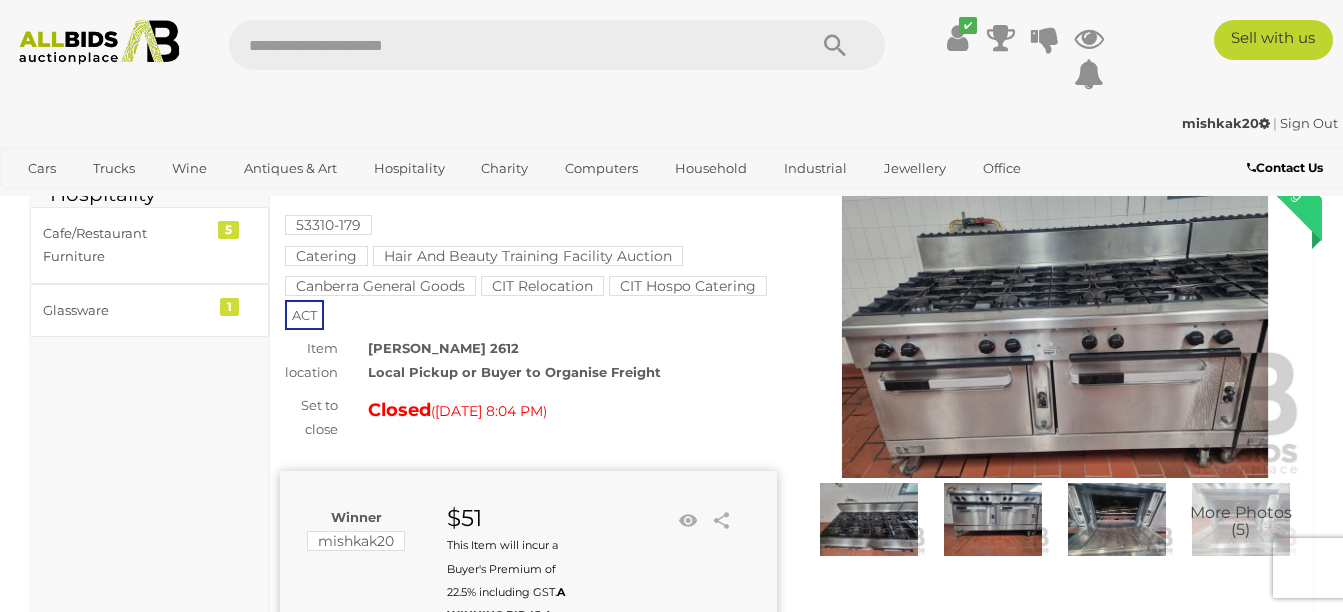 scroll, scrollTop: 91, scrollLeft: 0, axis: vertical 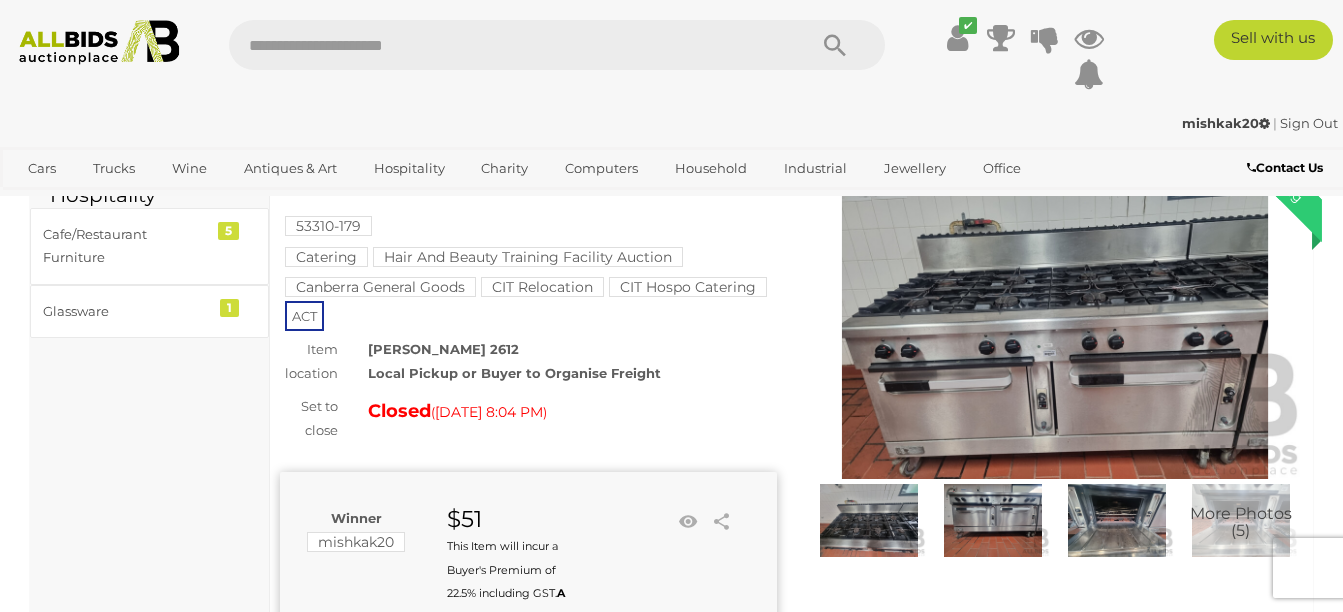 click at bounding box center (1055, 319) 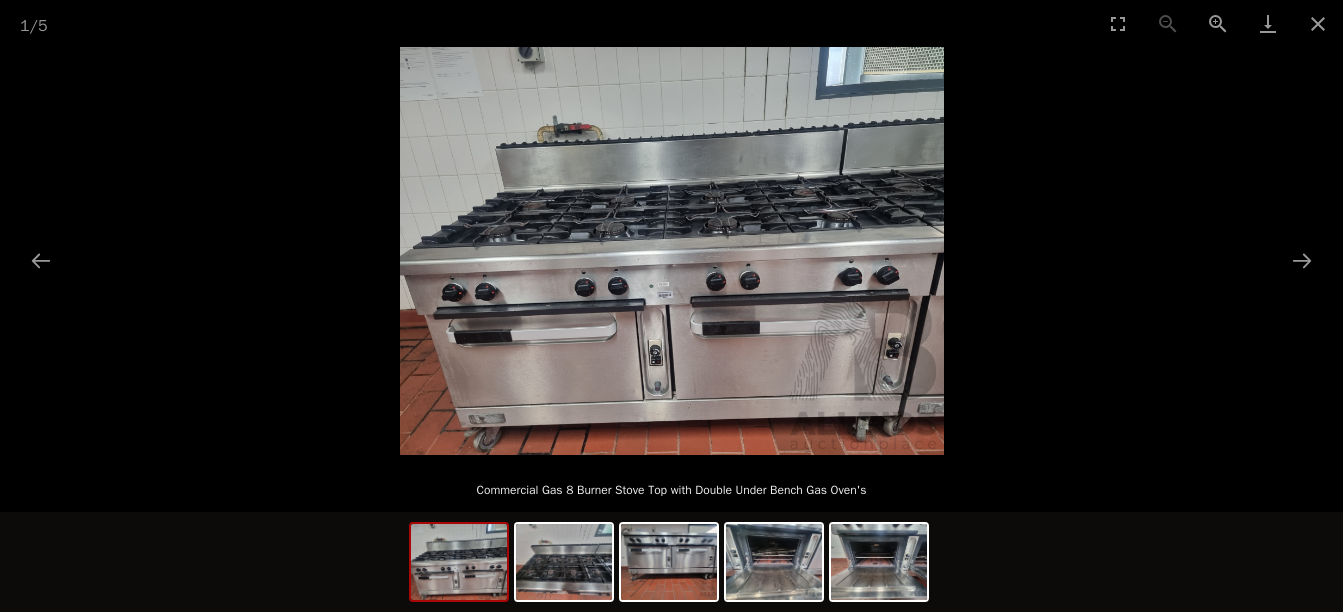 scroll, scrollTop: 166, scrollLeft: 0, axis: vertical 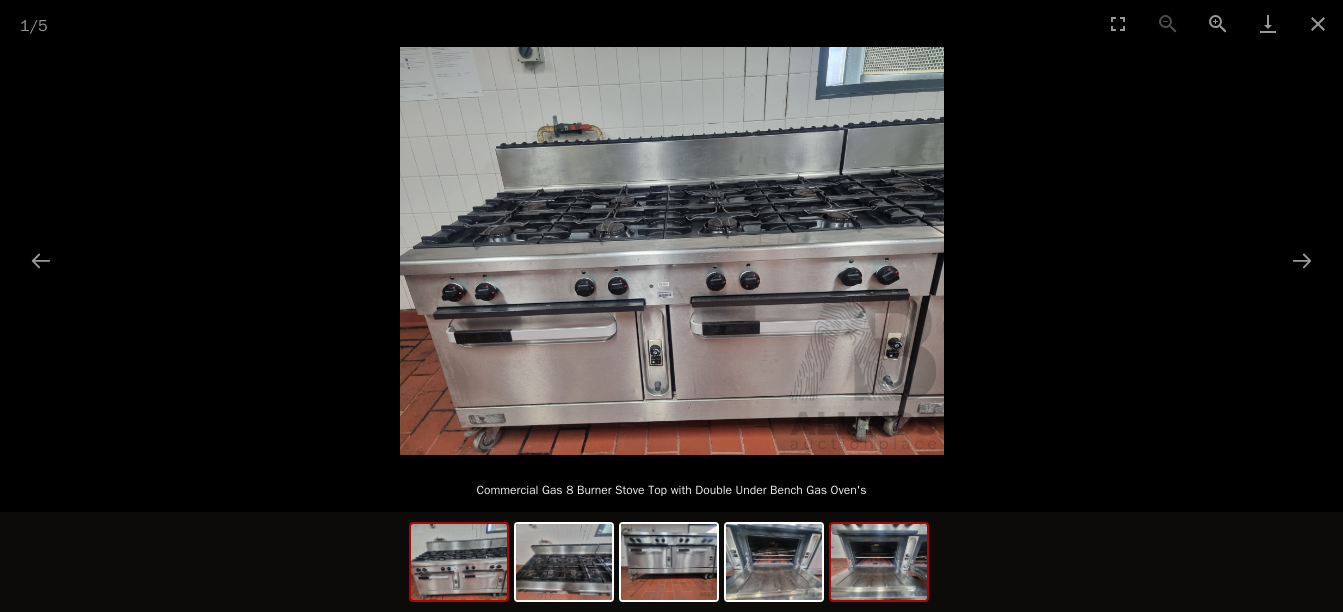 click at bounding box center (879, 562) 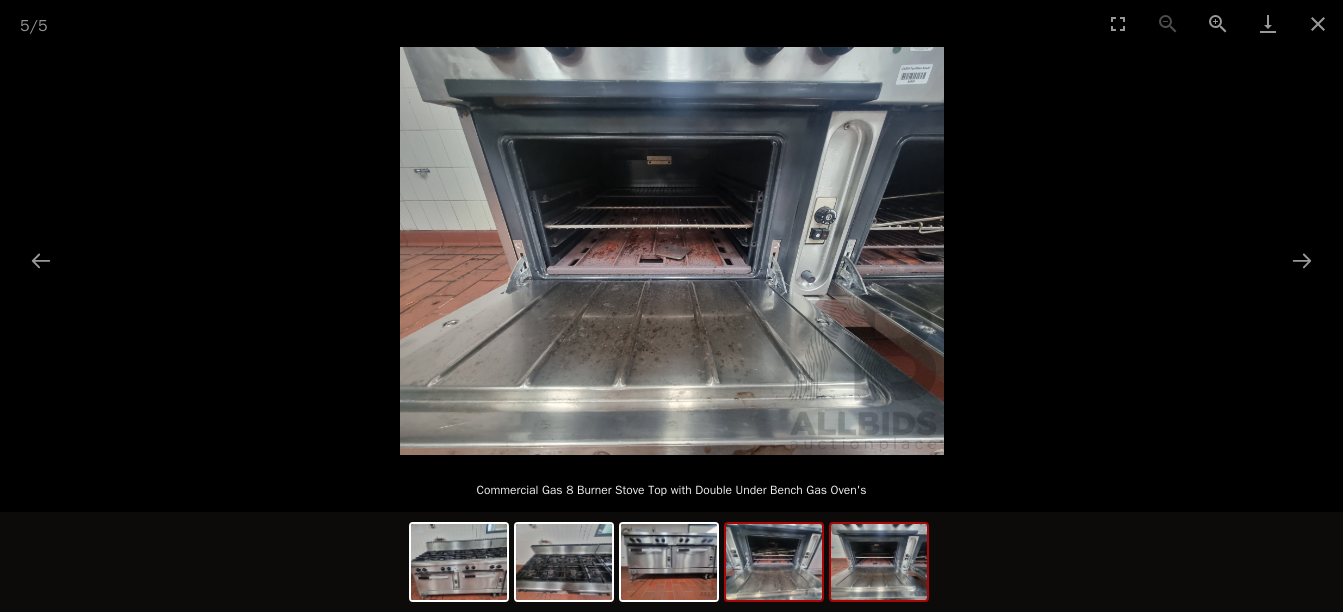 click at bounding box center [774, 562] 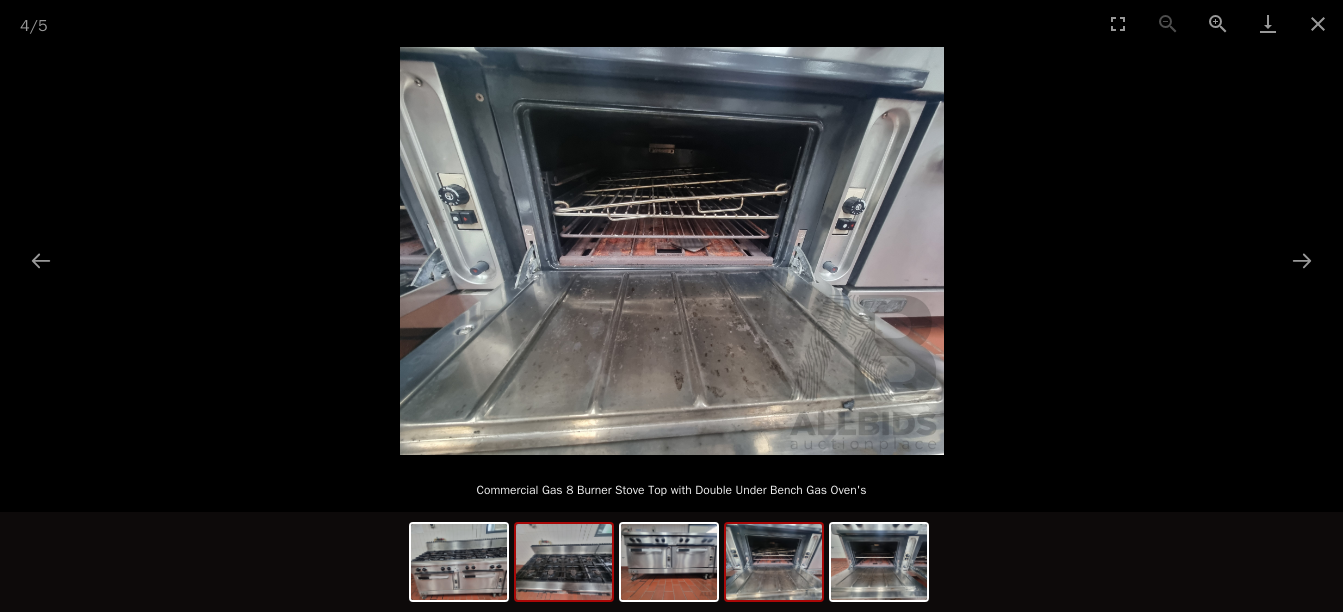 click at bounding box center [564, 562] 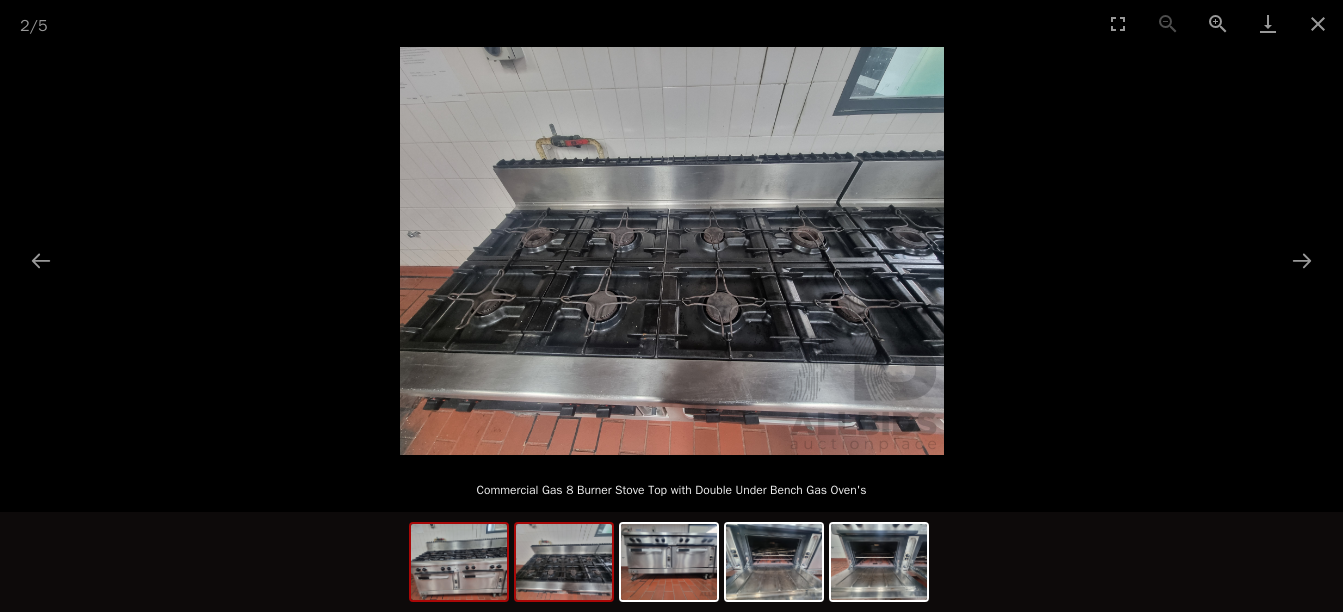 click at bounding box center (459, 562) 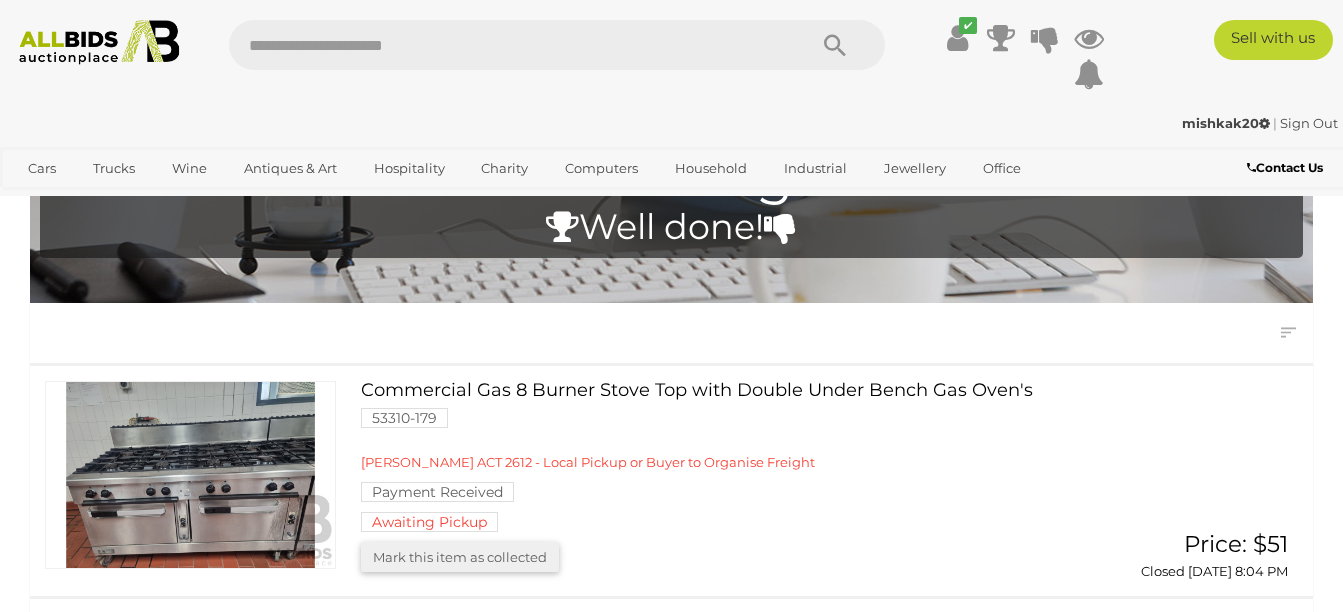 scroll, scrollTop: 70, scrollLeft: 0, axis: vertical 